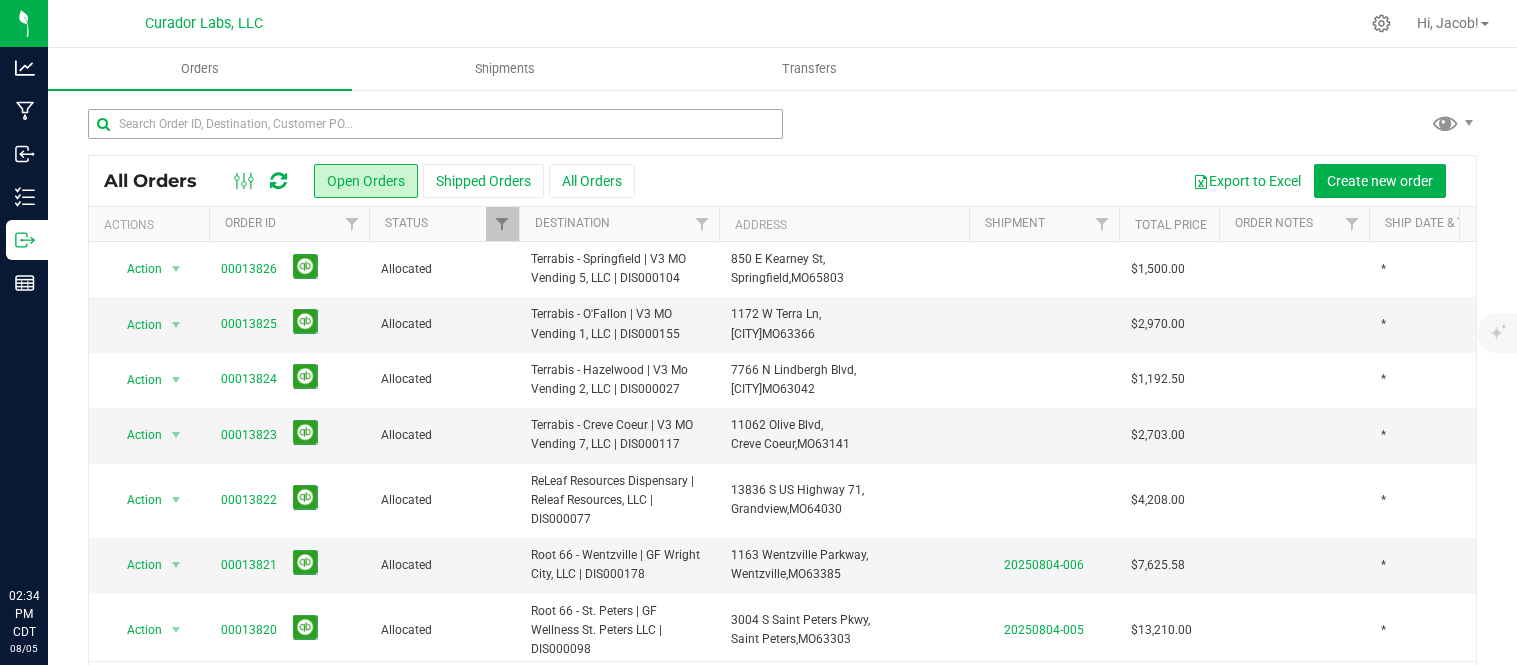 scroll, scrollTop: 0, scrollLeft: 0, axis: both 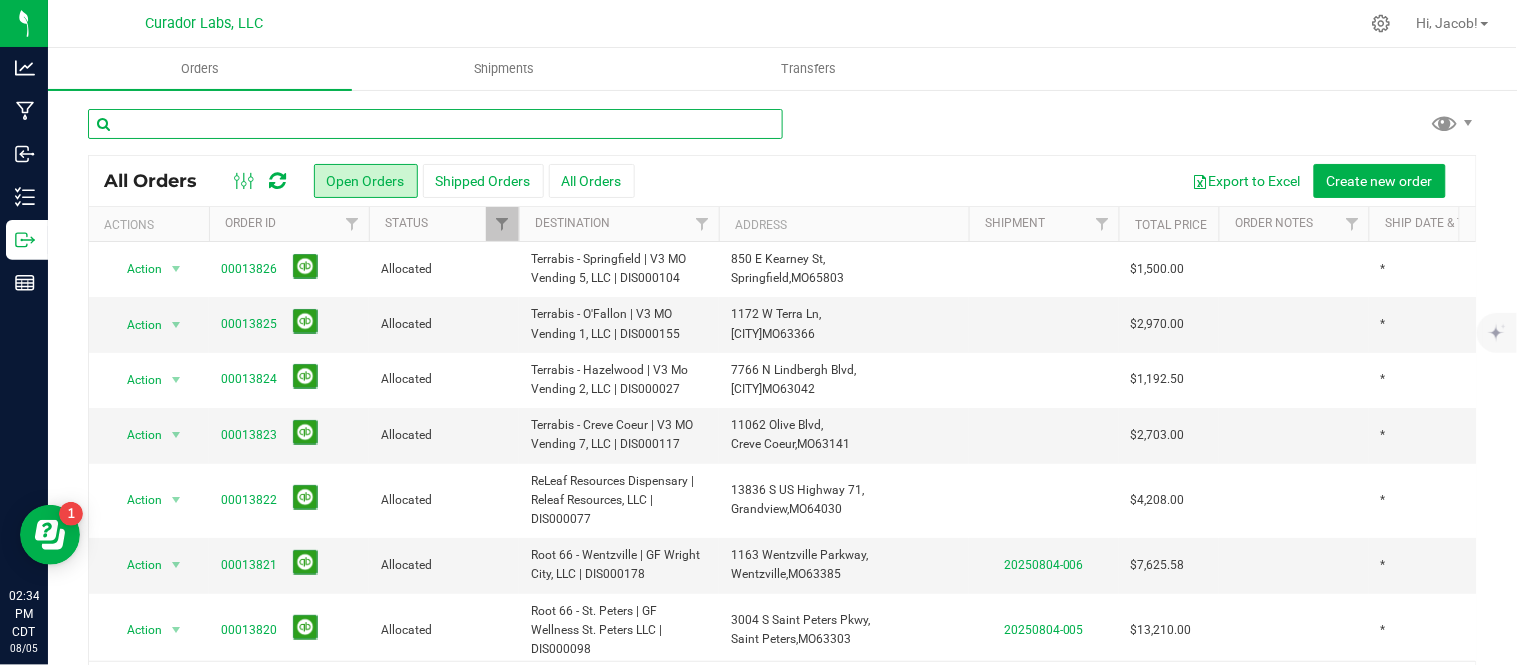 click at bounding box center [435, 124] 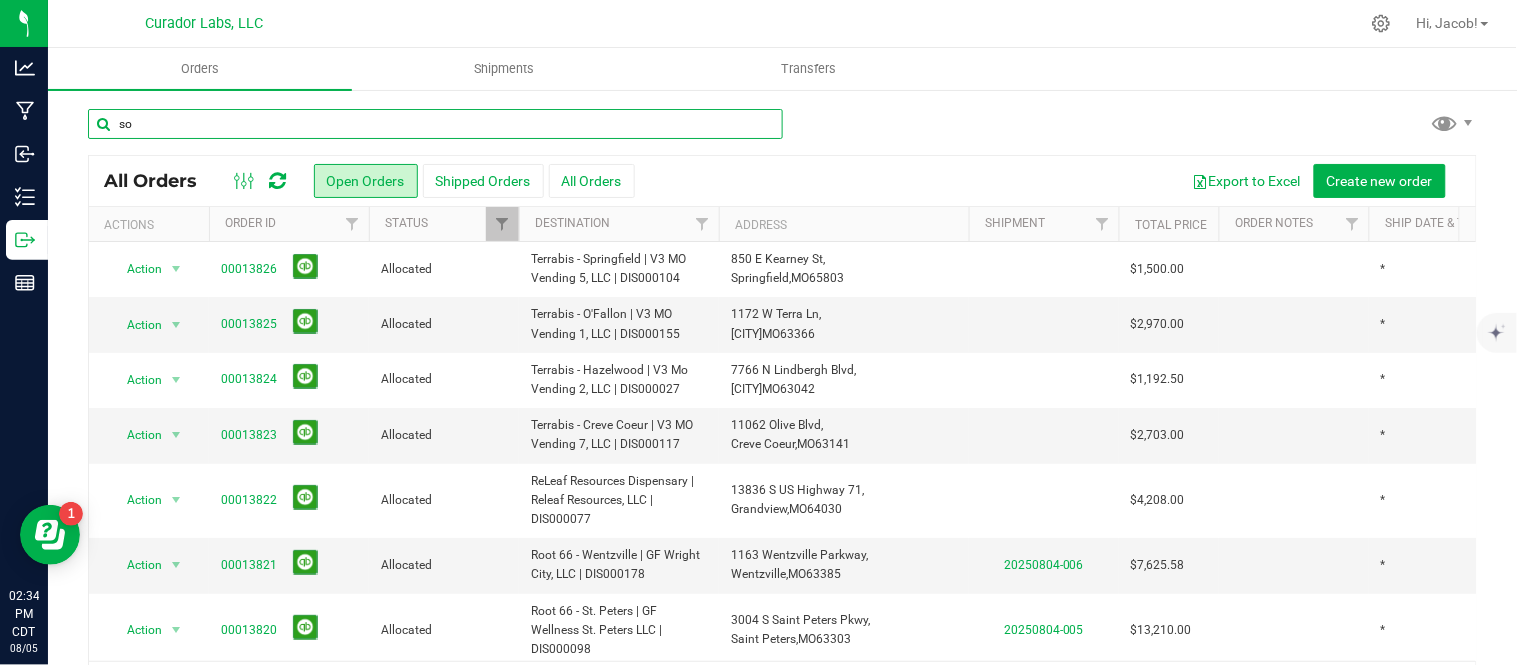 type on "s" 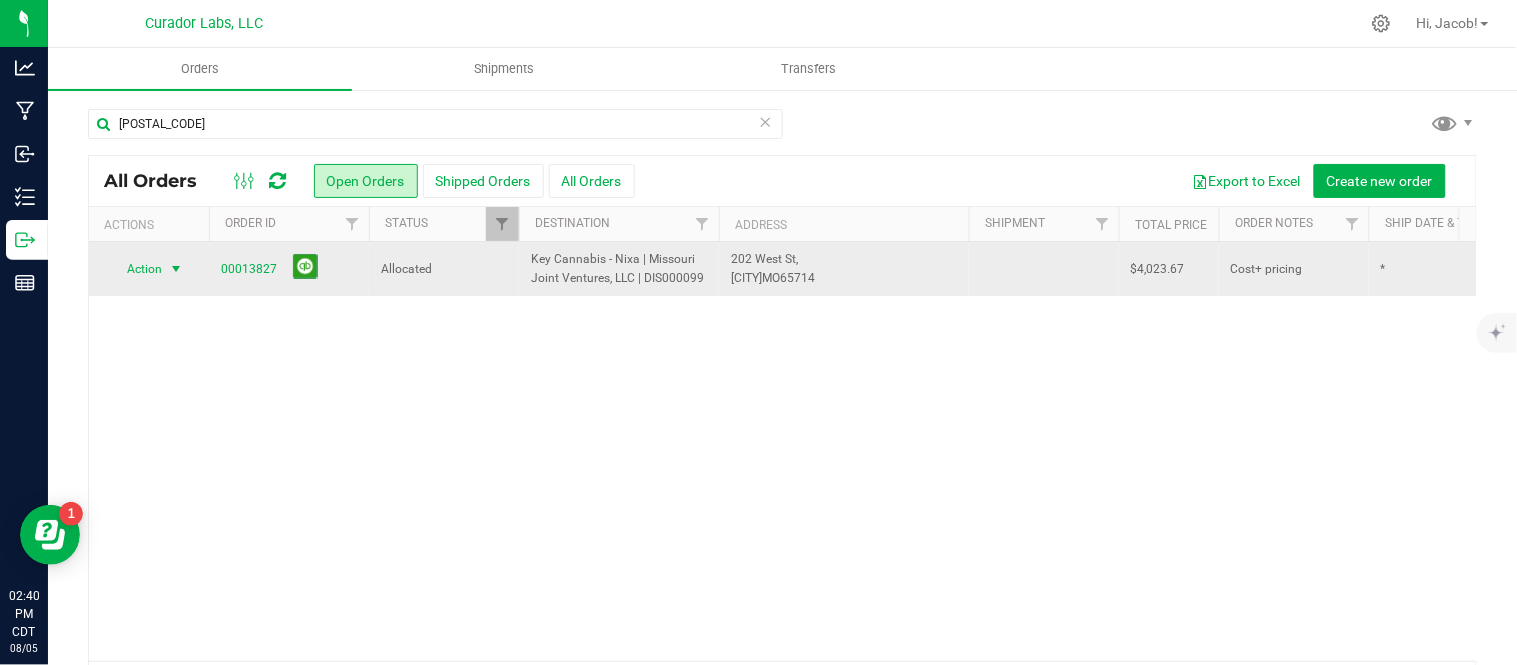 click at bounding box center [176, 269] 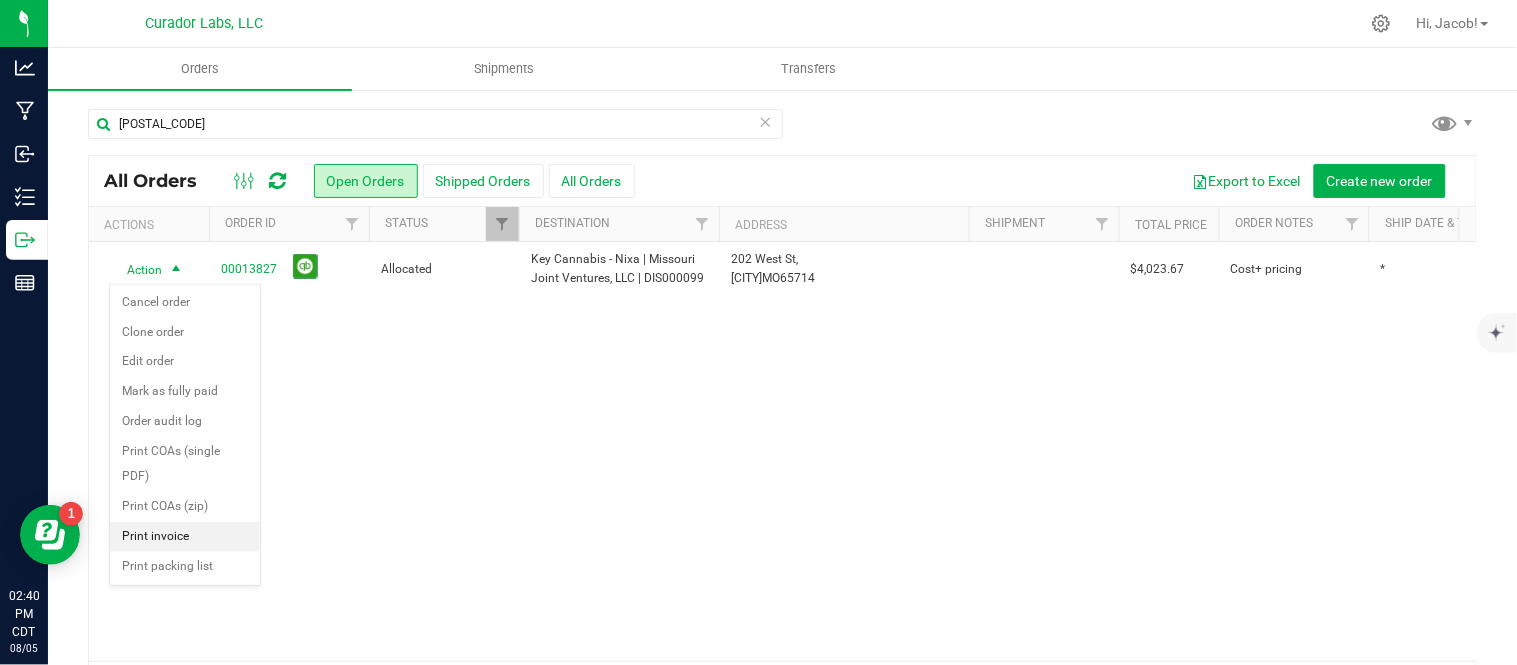 click on "Print invoice" at bounding box center [185, 537] 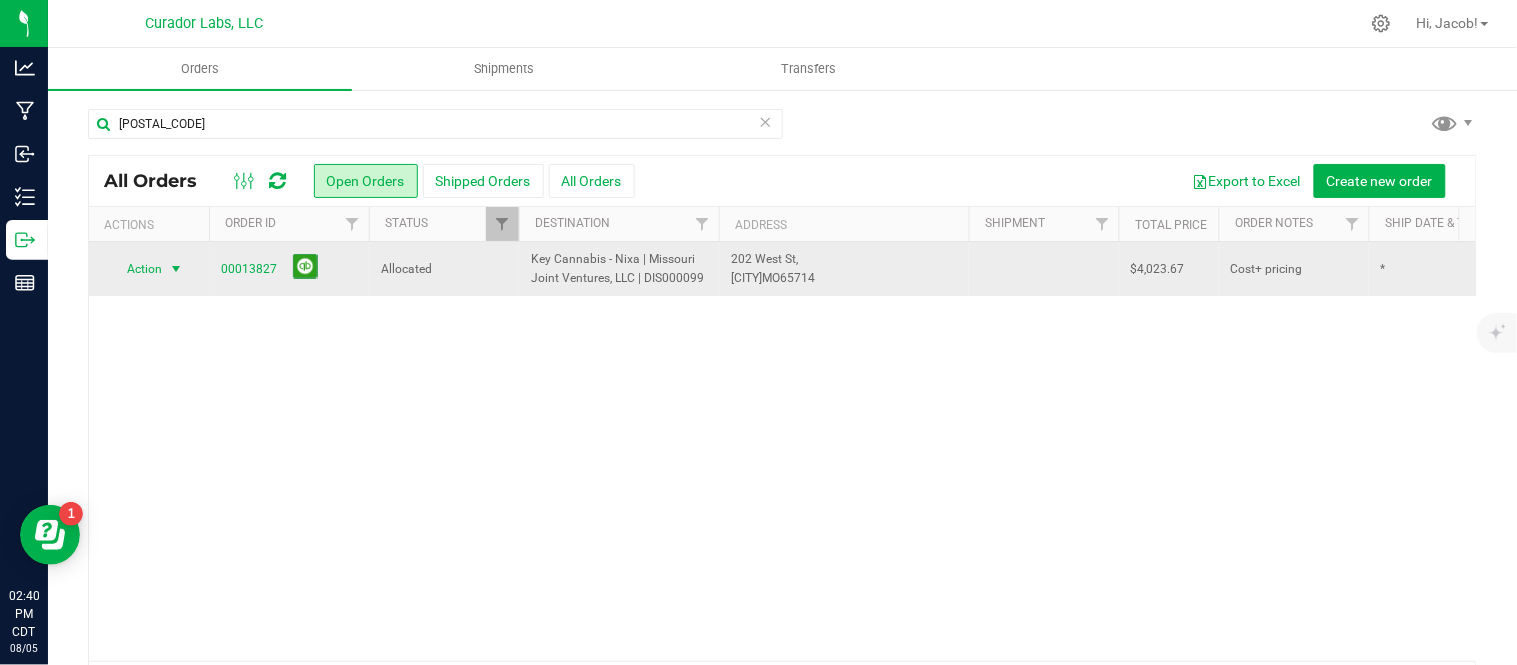 click on "Action" at bounding box center [136, 269] 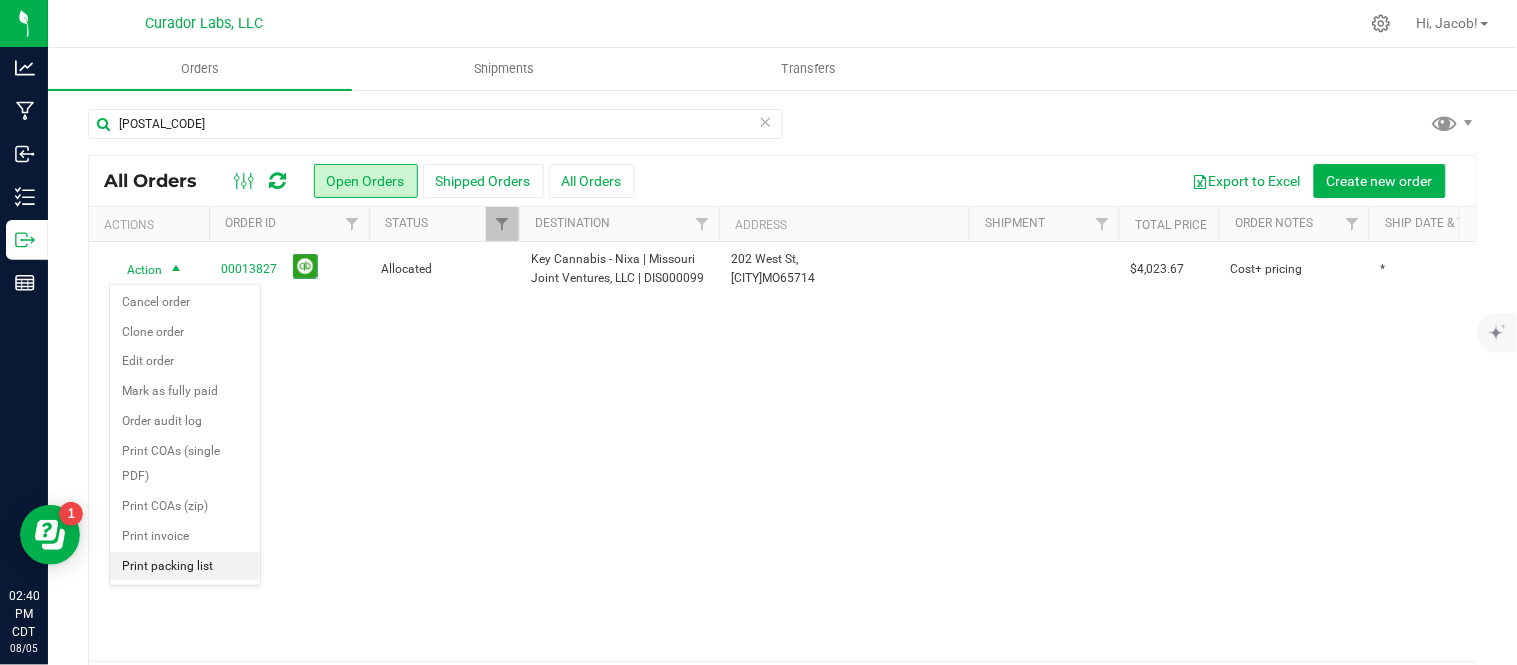 click on "Print packing list" at bounding box center [185, 567] 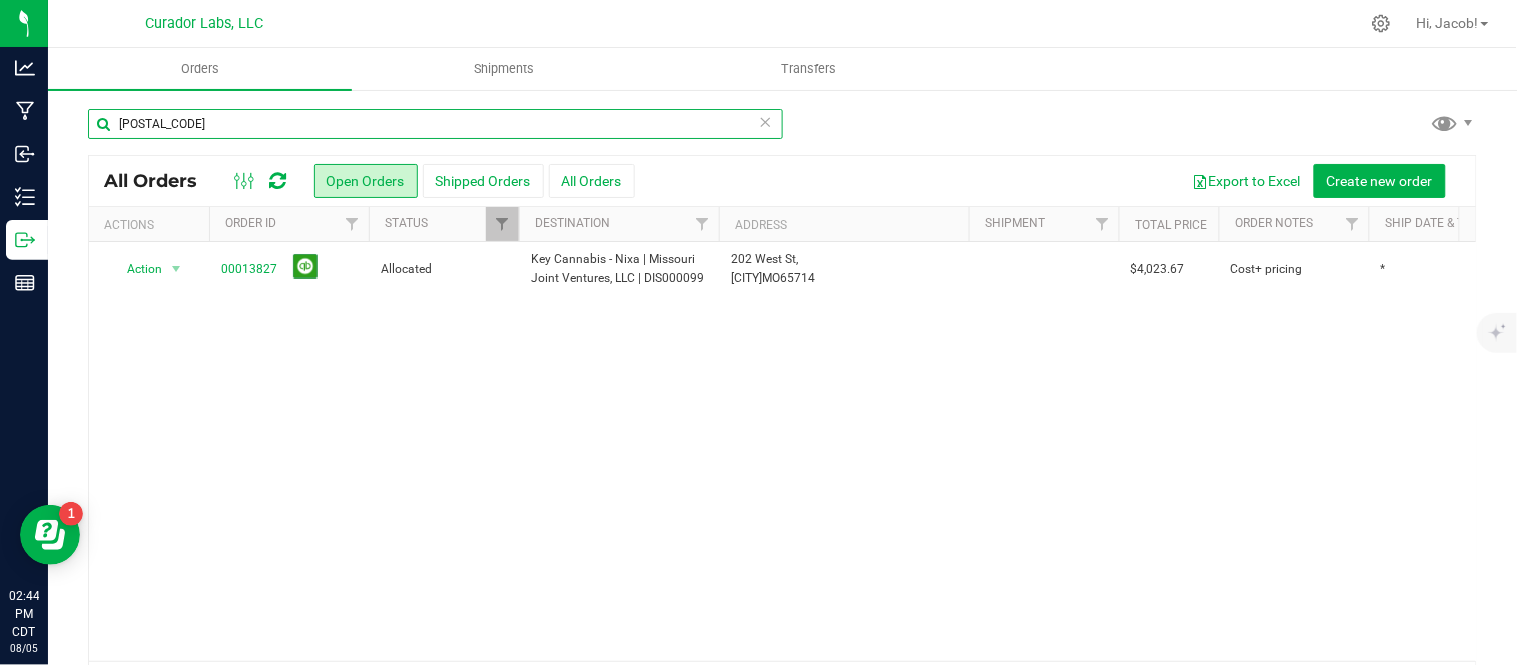 click on "13827" at bounding box center [435, 124] 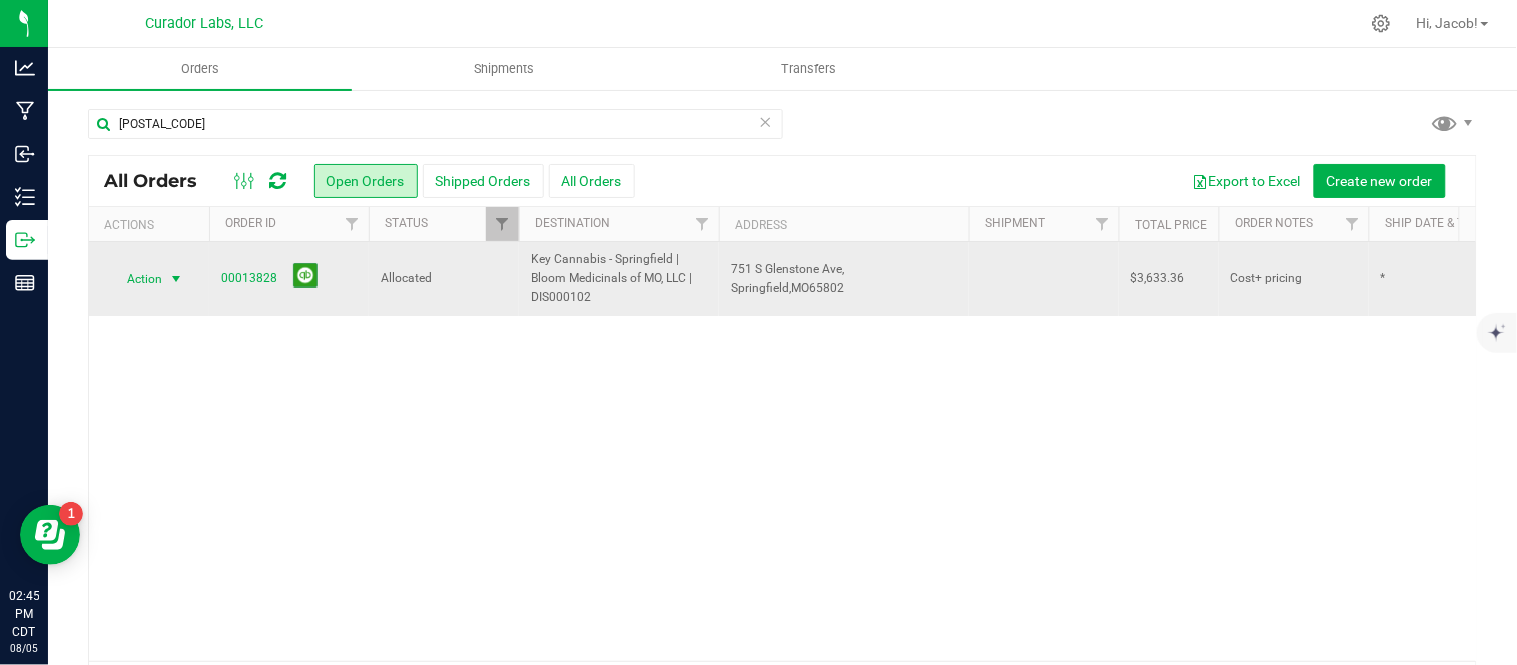 click at bounding box center [176, 279] 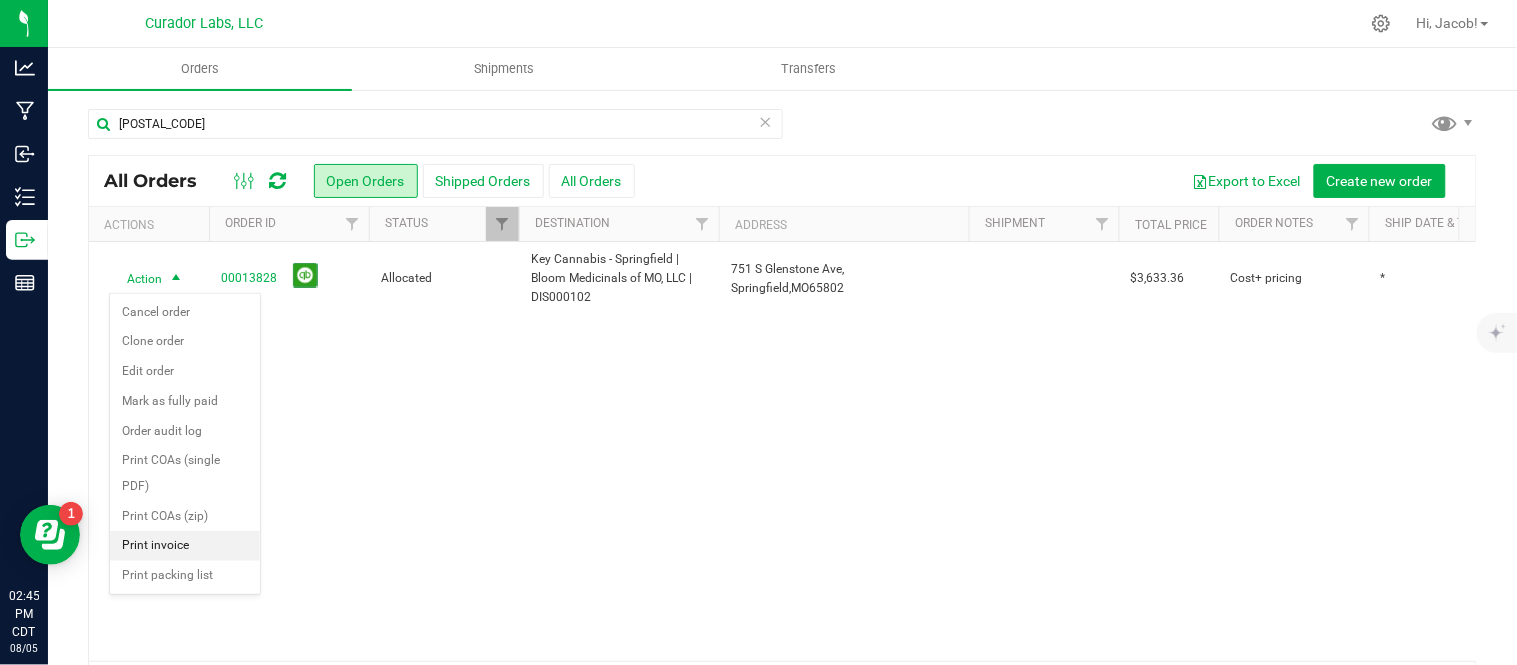 click on "Print invoice" at bounding box center (185, 546) 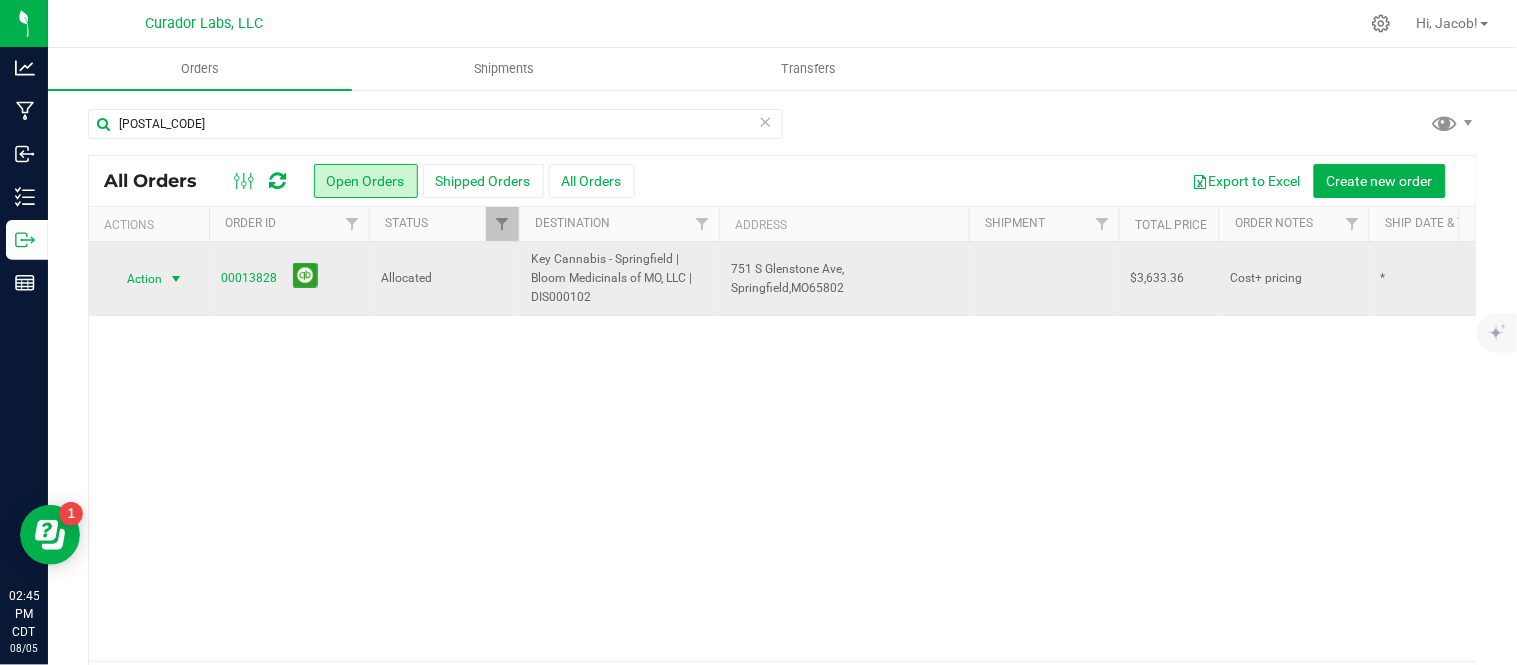 click on "Action" at bounding box center [136, 279] 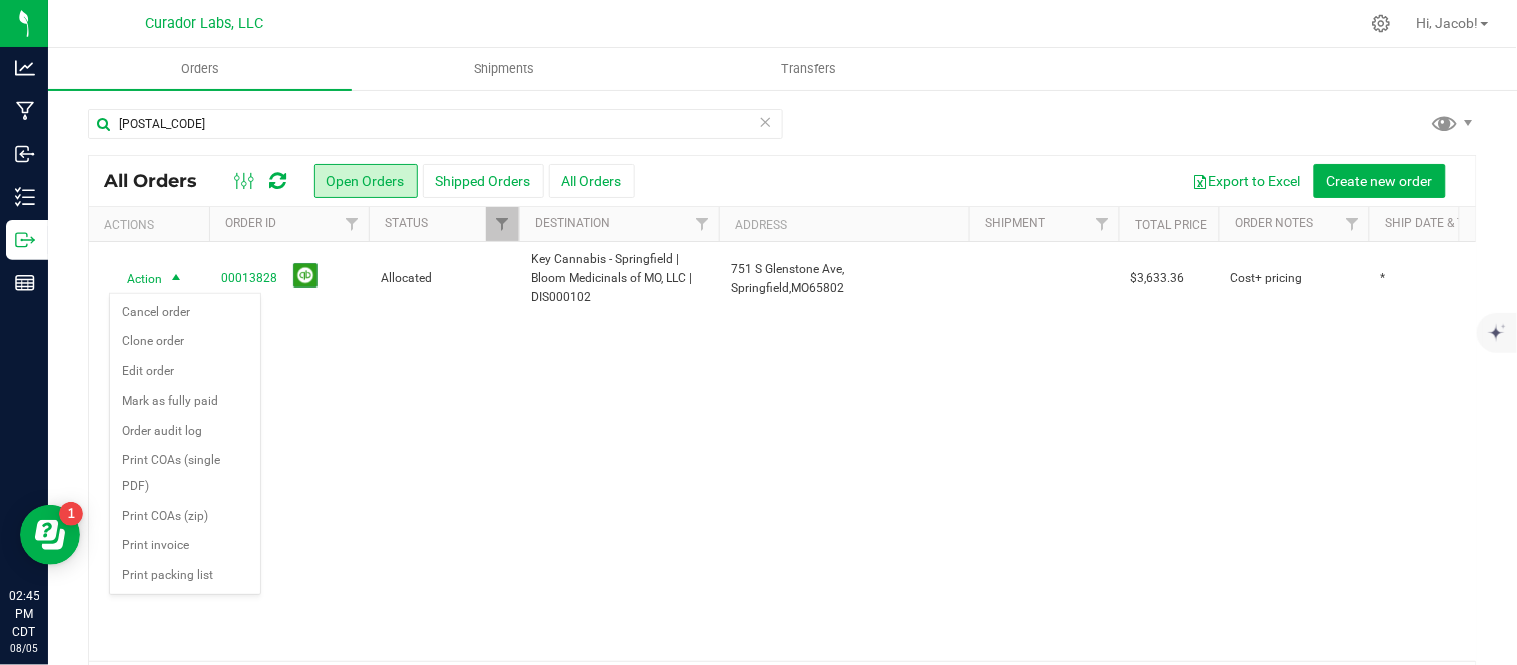 click on "Action Cancel order Clone order Edit order Mark as fully paid Order audit log Print COAs (single PDF) Print COAs (zip) Print invoice Print packing list No data found." at bounding box center [185, 444] 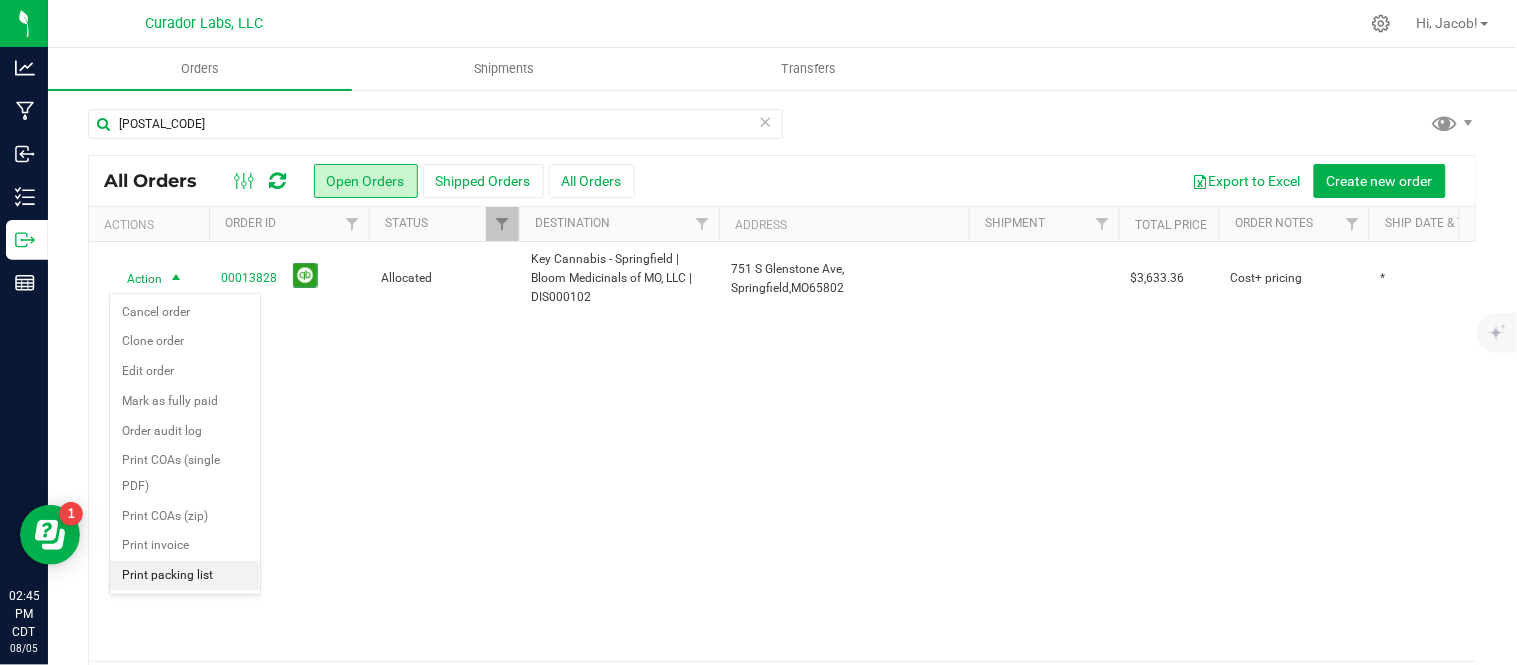 click on "Print packing list" at bounding box center [185, 576] 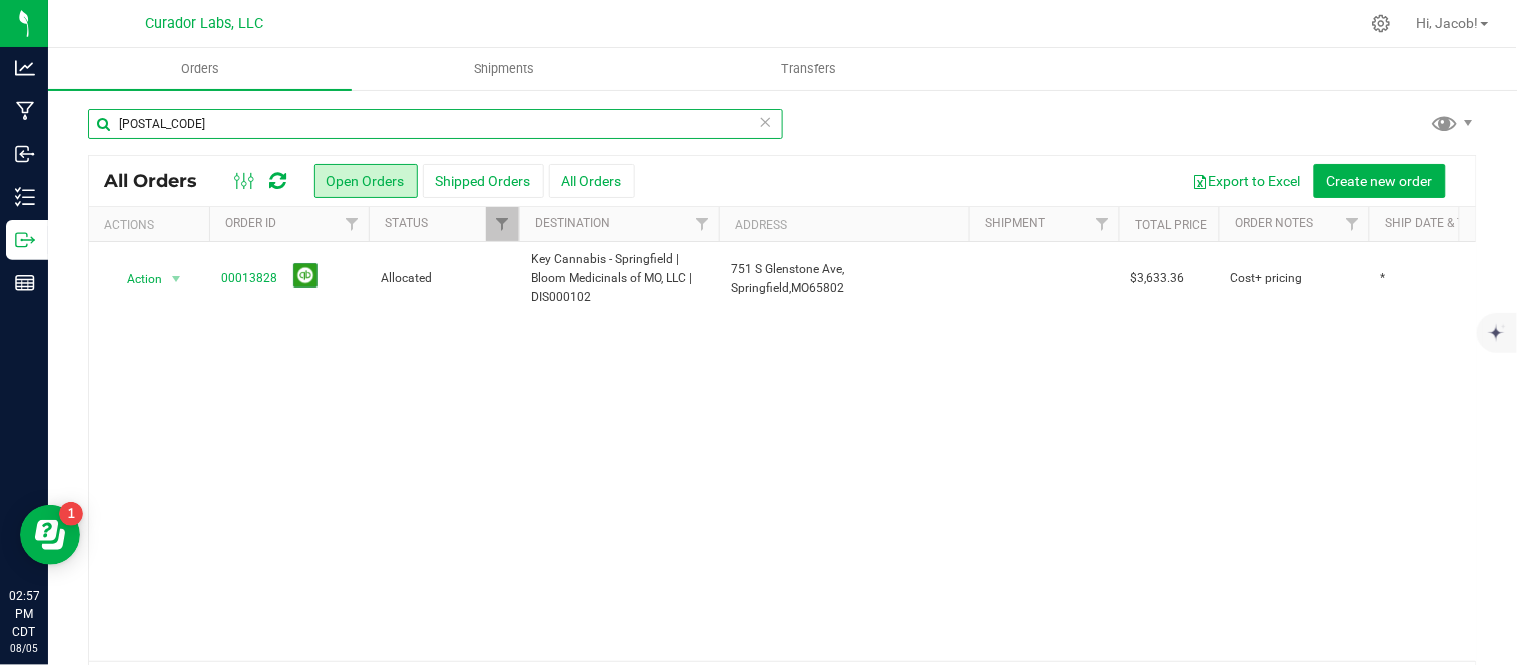 click on "13828" at bounding box center (435, 124) 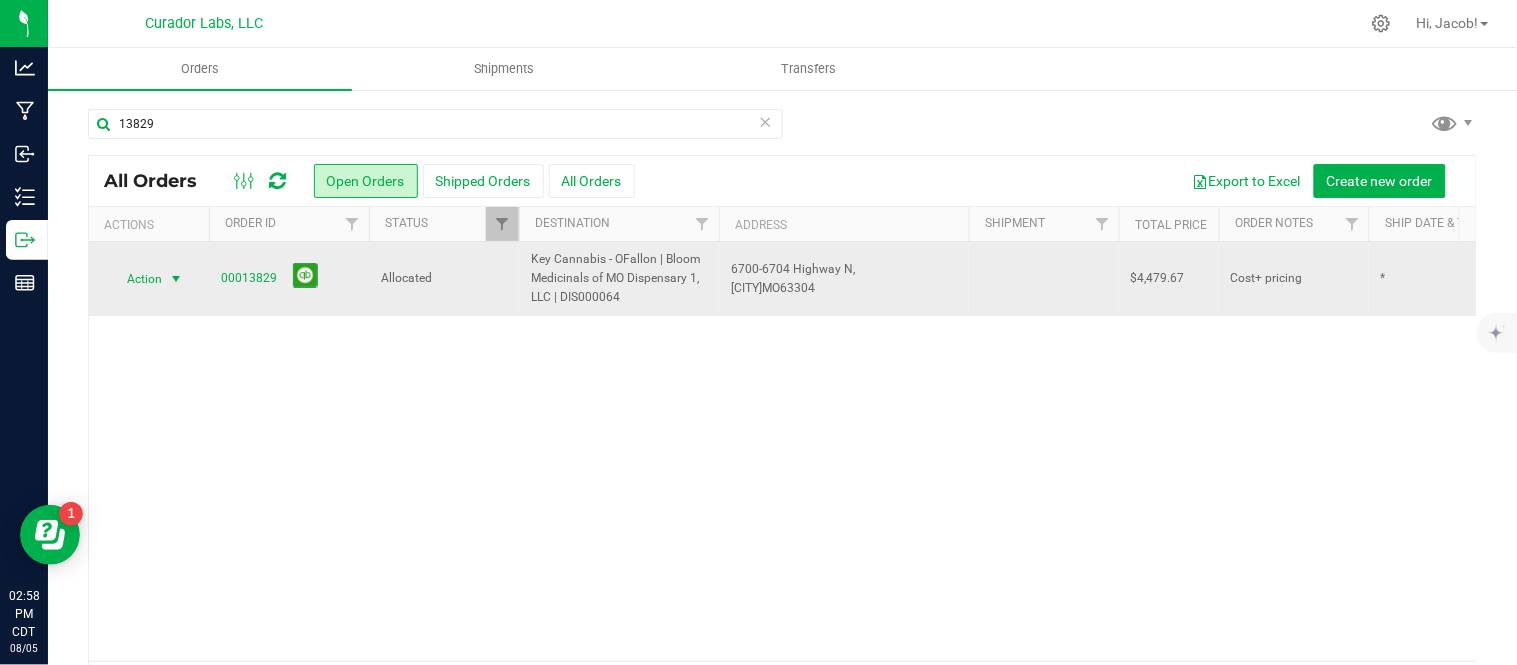 drag, startPoint x: 156, startPoint y: 278, endPoint x: 126, endPoint y: 286, distance: 31.04835 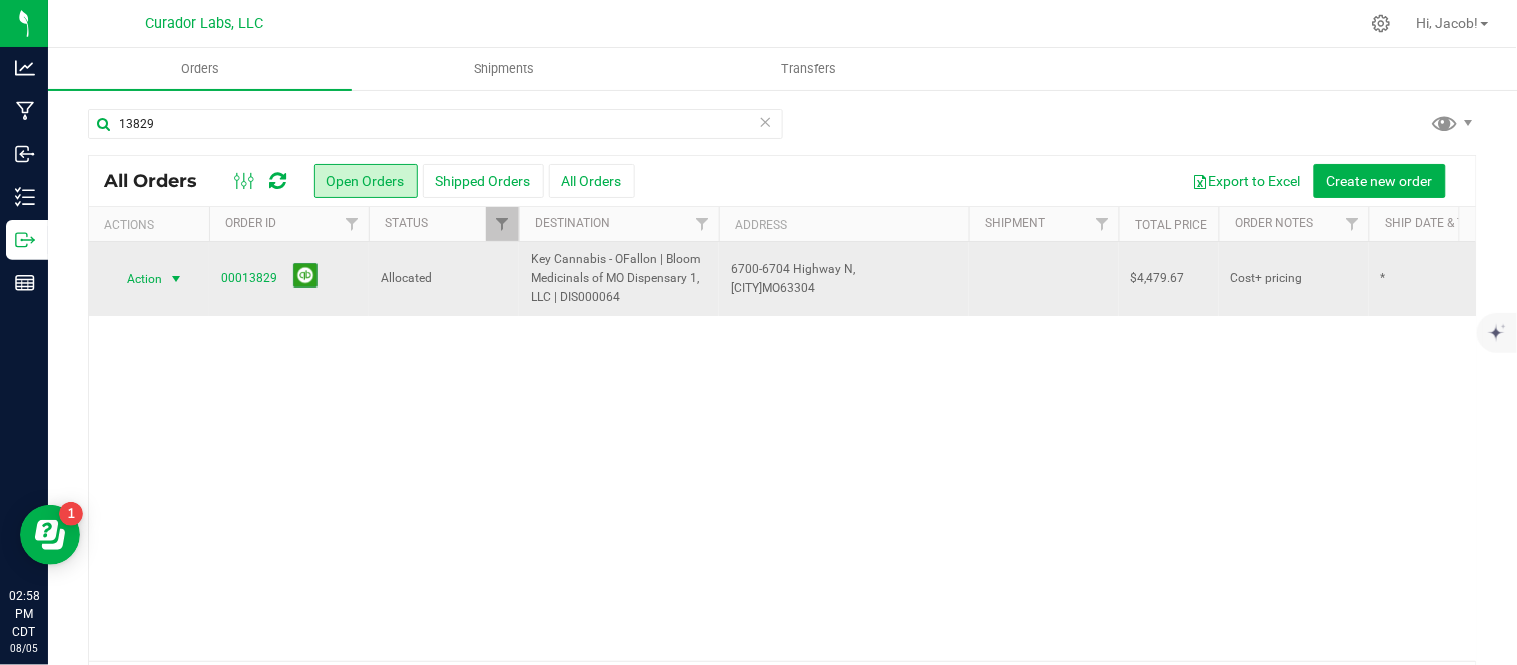 click on "Action" at bounding box center (136, 279) 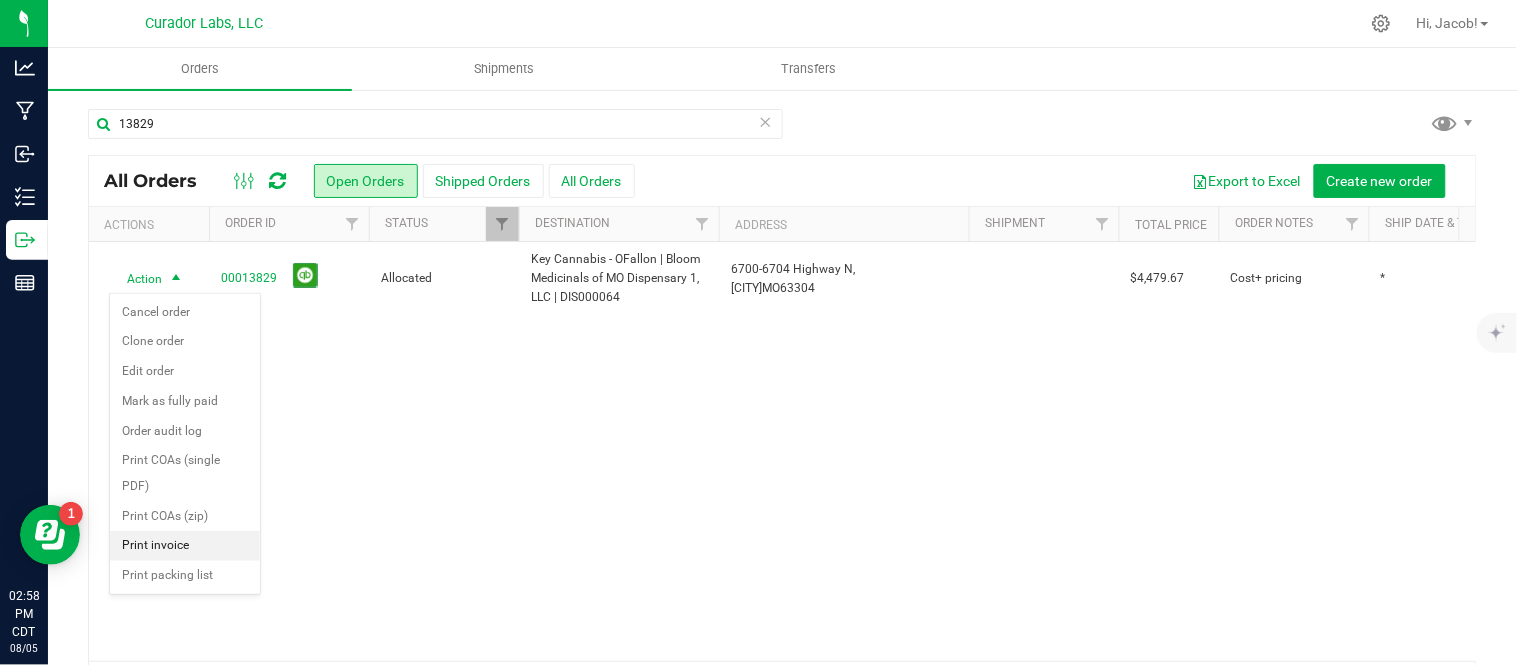 click on "Print invoice" at bounding box center (185, 546) 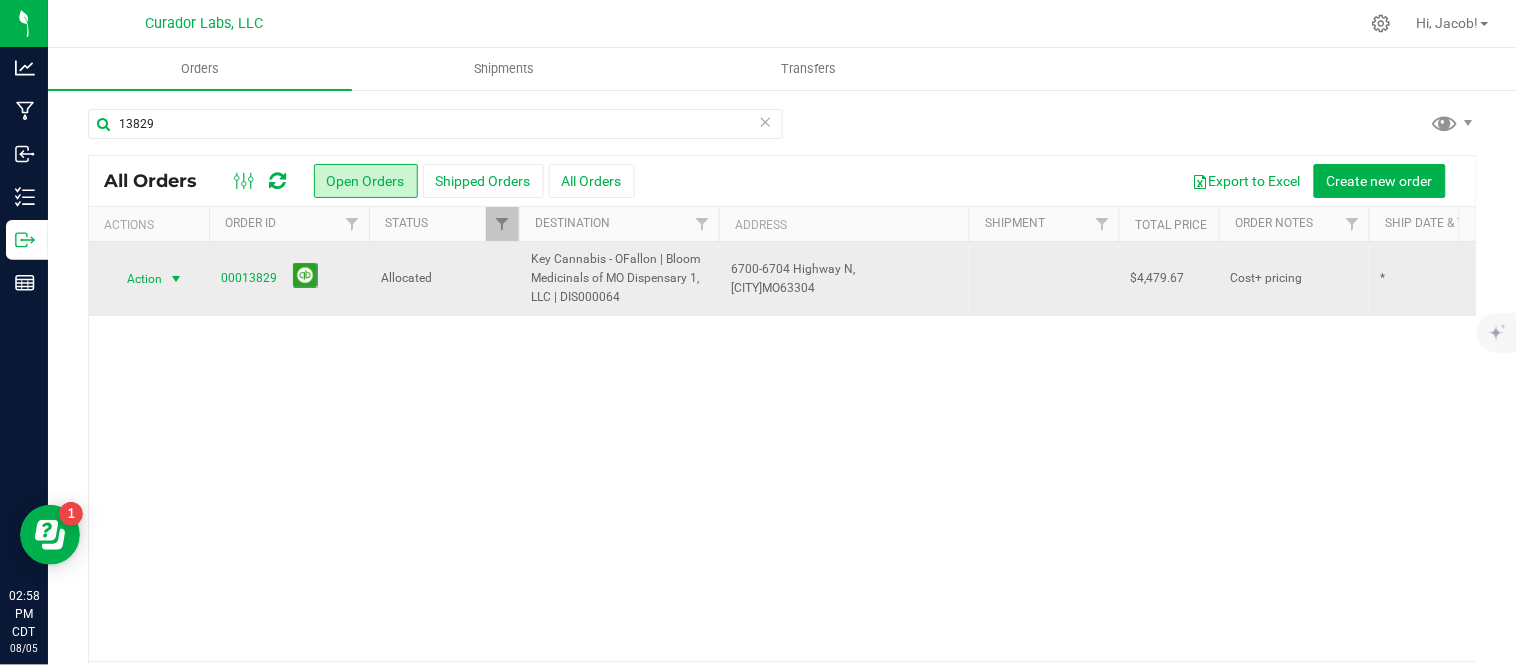 click on "Action" at bounding box center (136, 279) 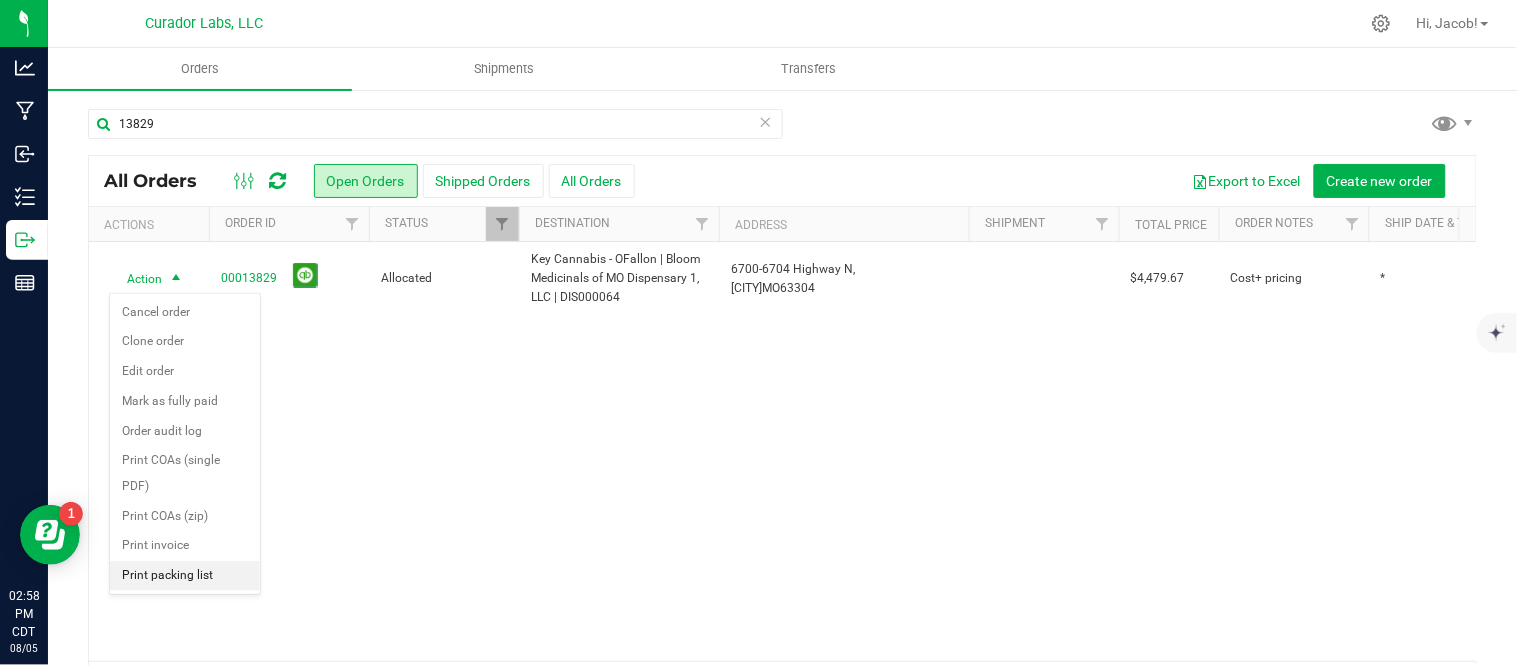 click on "Print packing list" at bounding box center (185, 576) 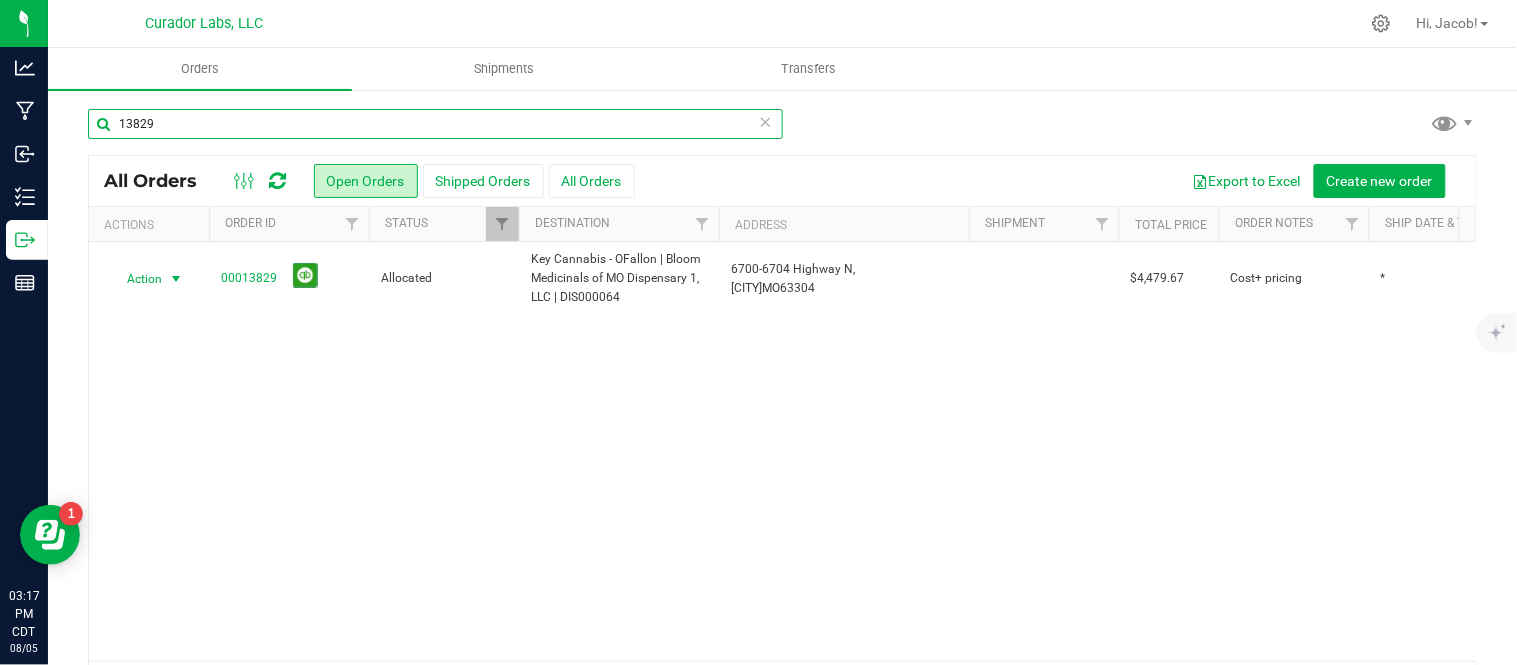 click on "13829" at bounding box center (435, 124) 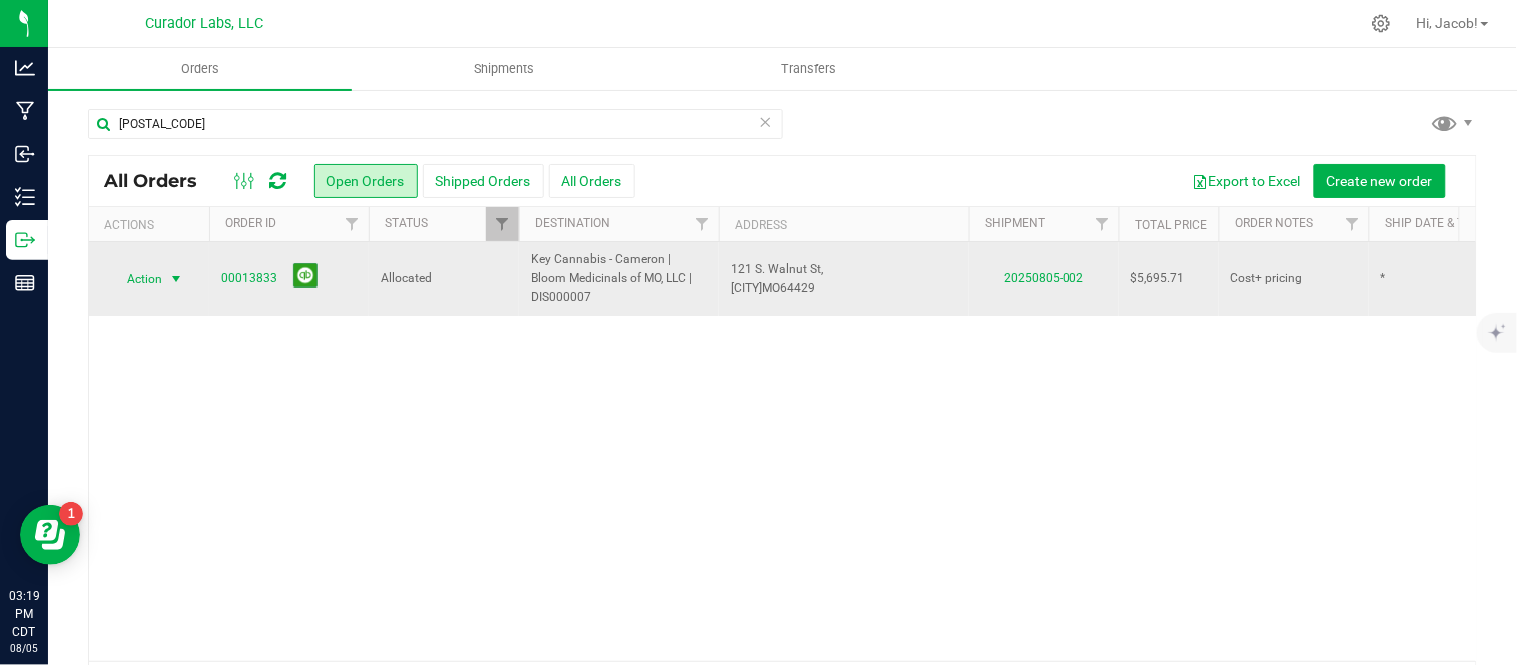 click at bounding box center (176, 279) 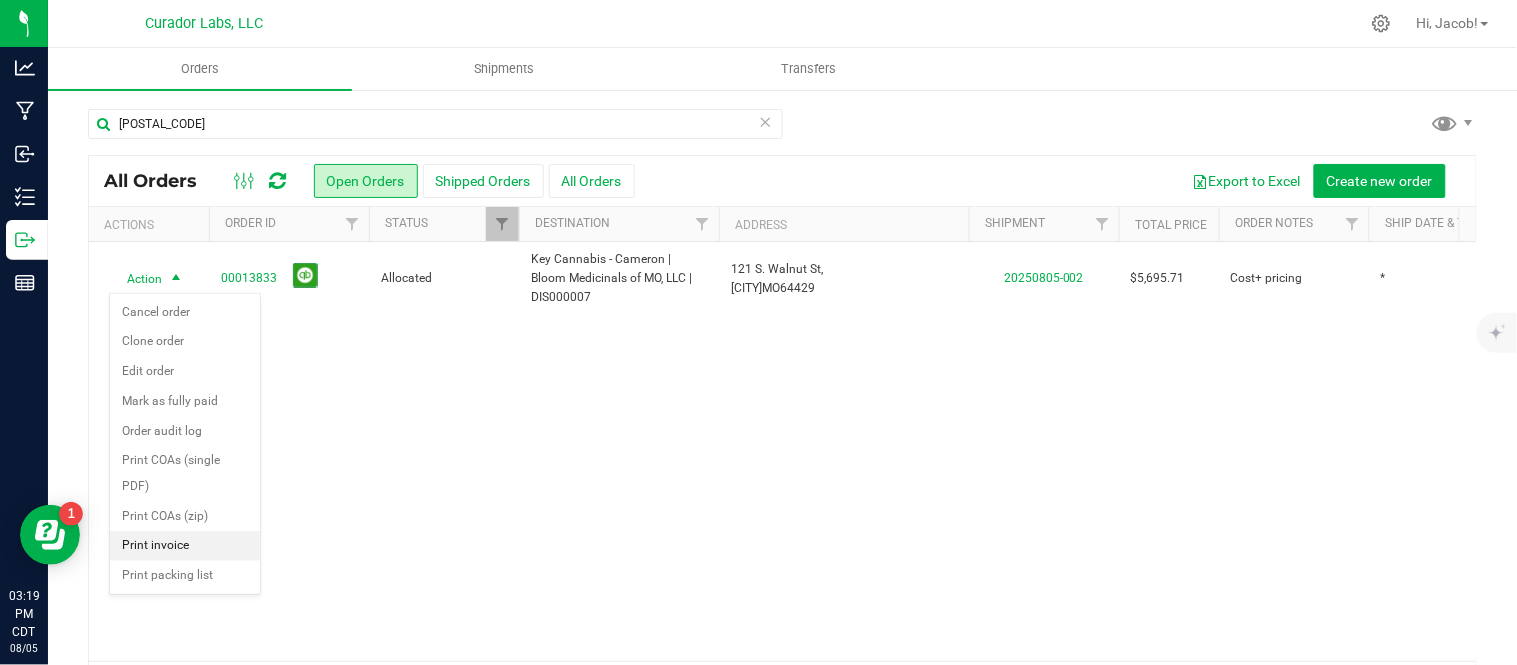 click on "Print invoice" at bounding box center [185, 546] 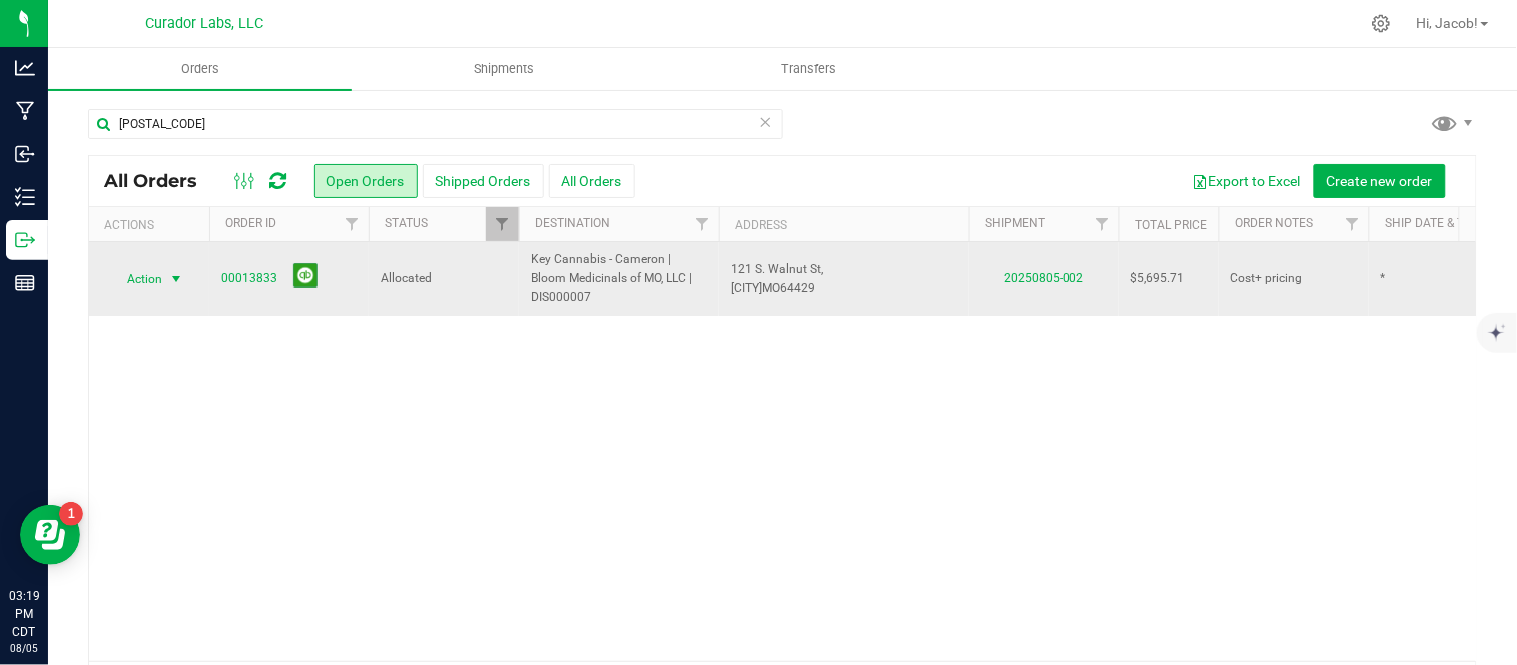 click on "Action" at bounding box center [136, 279] 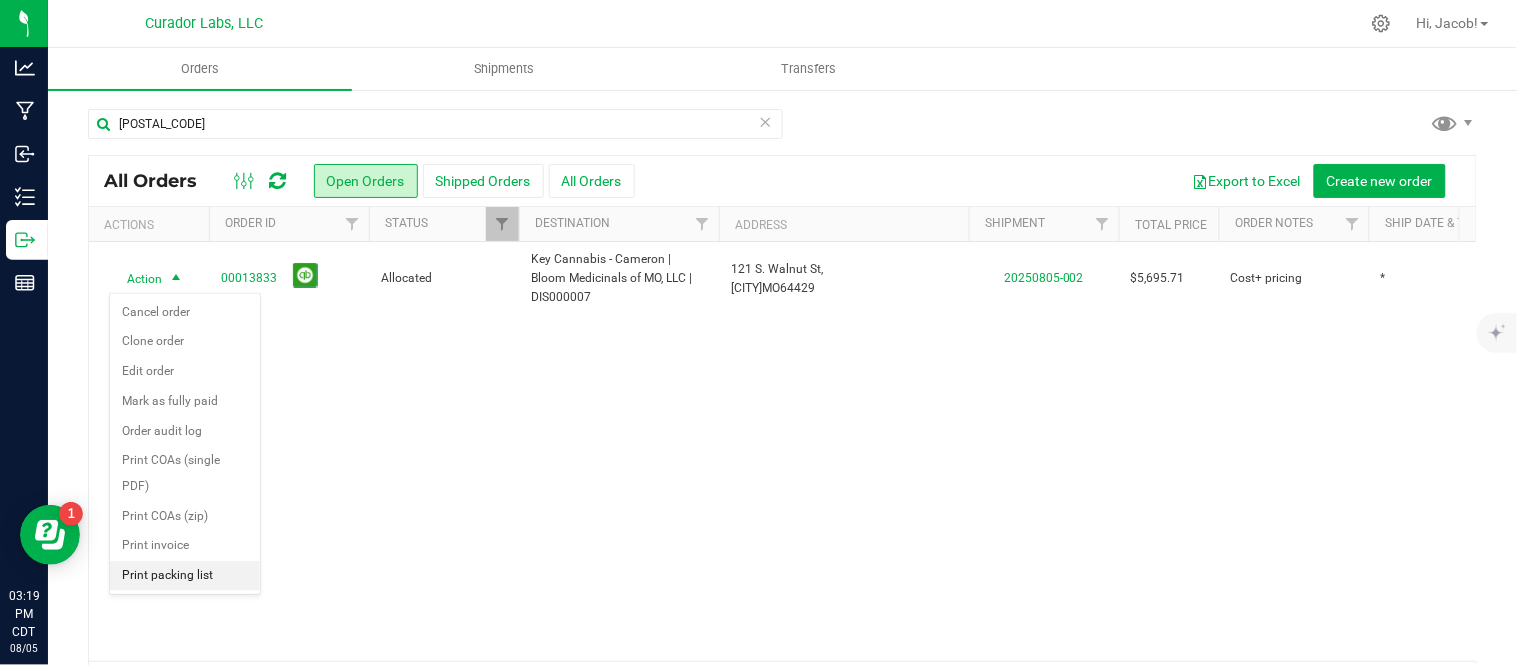 click on "Print packing list" at bounding box center [185, 576] 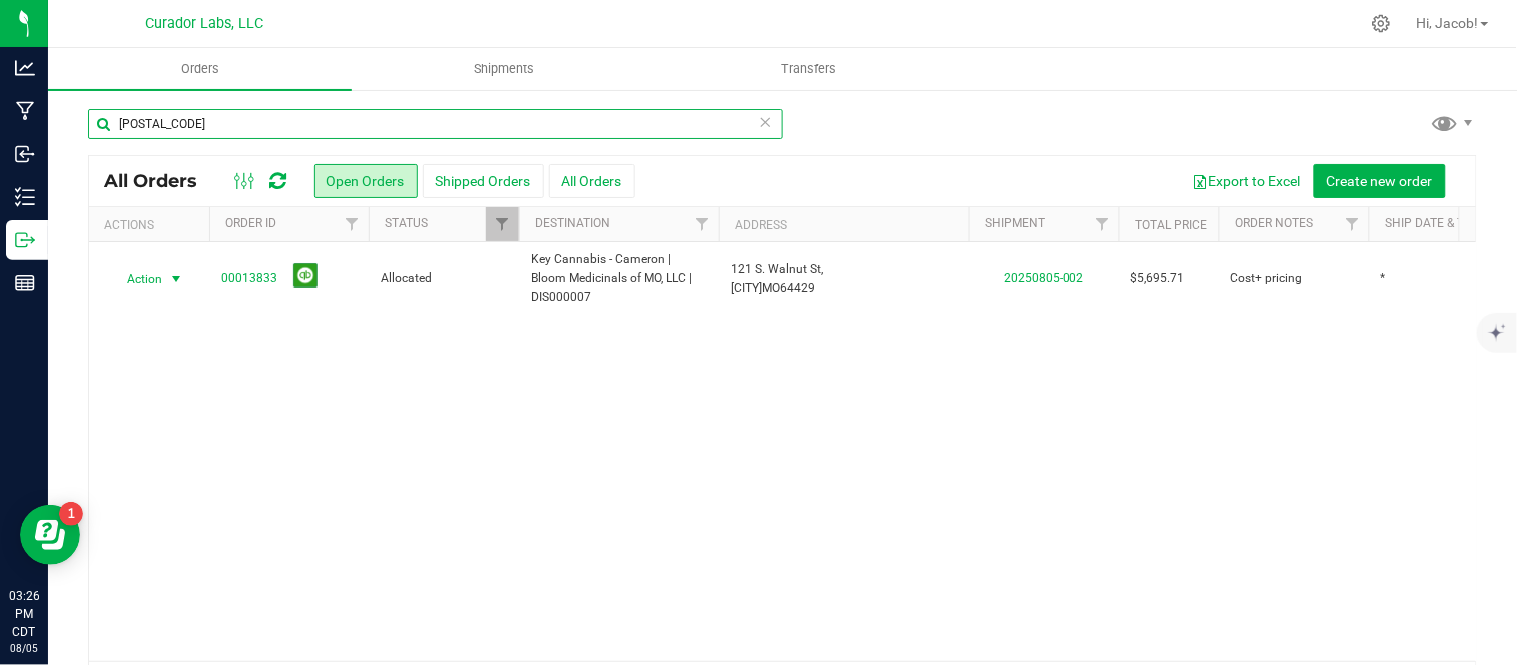 click on "13833" at bounding box center [435, 124] 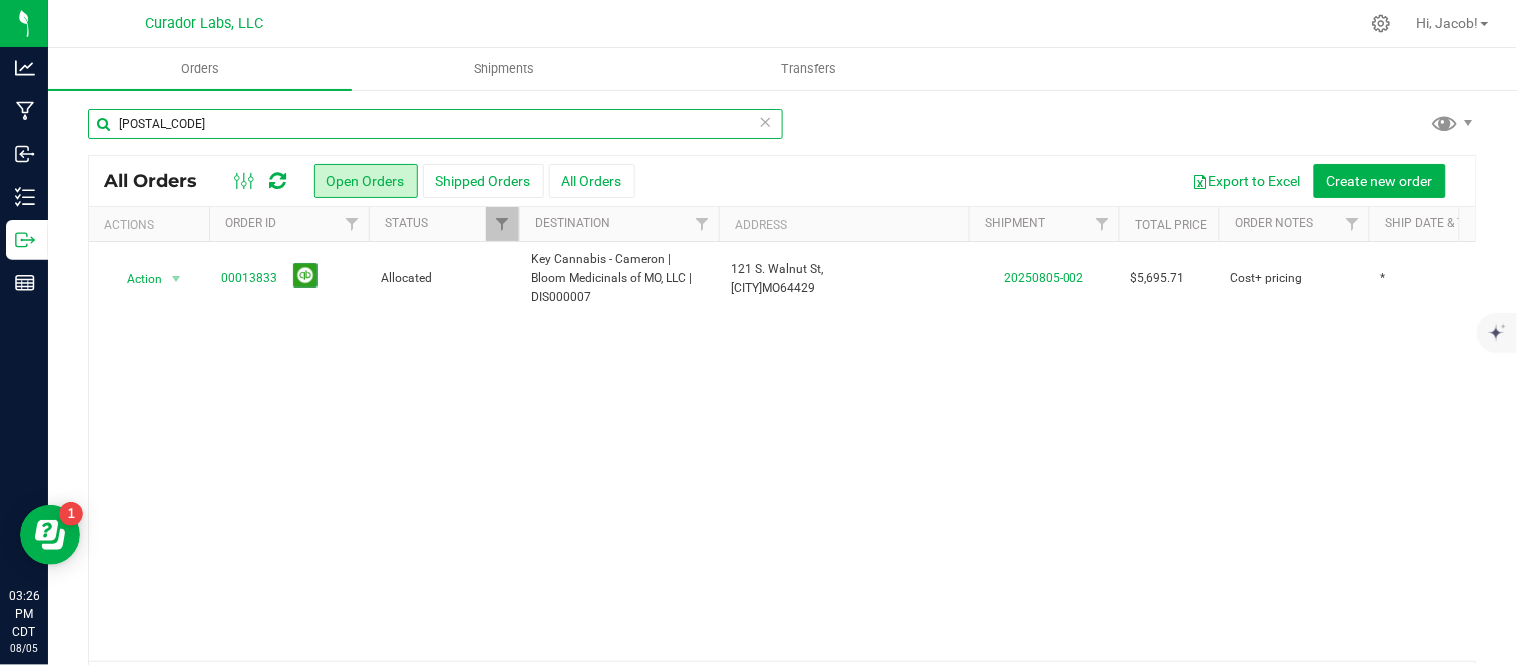 type on "13834" 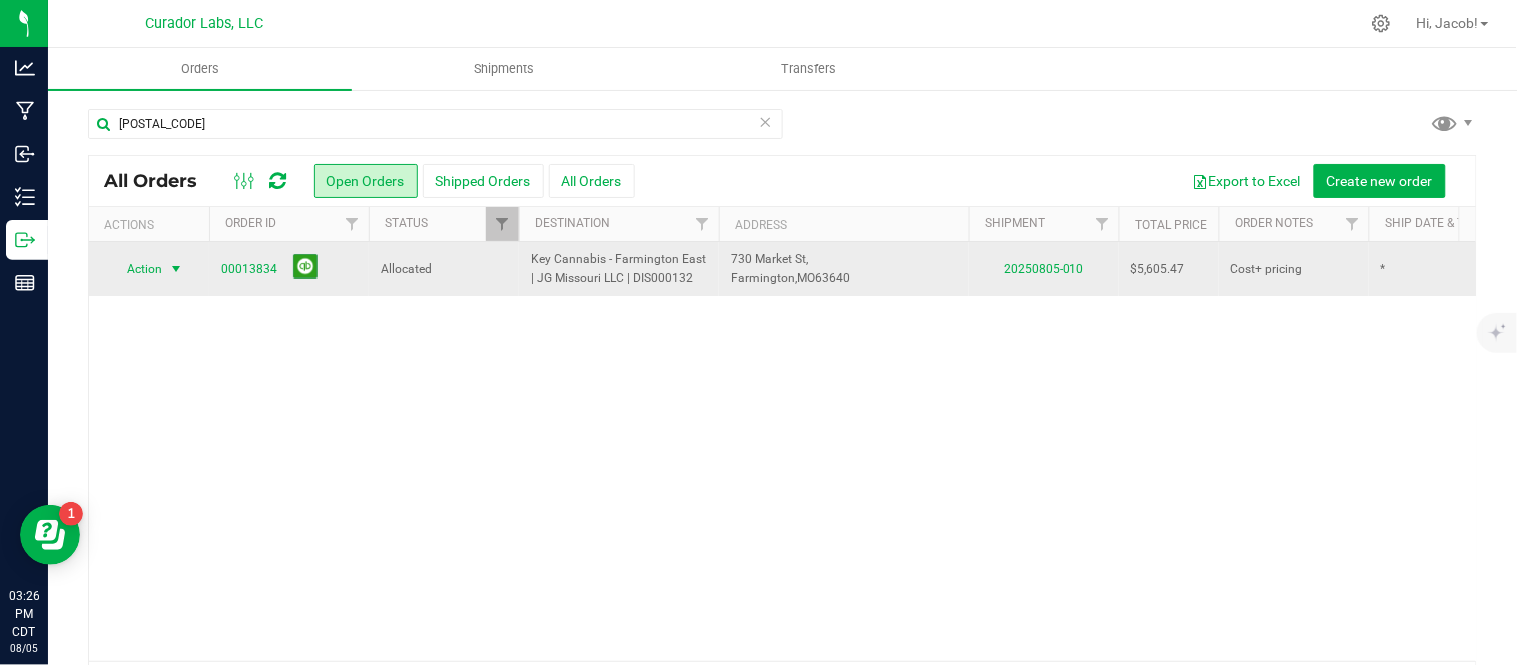 click on "Action" at bounding box center [136, 269] 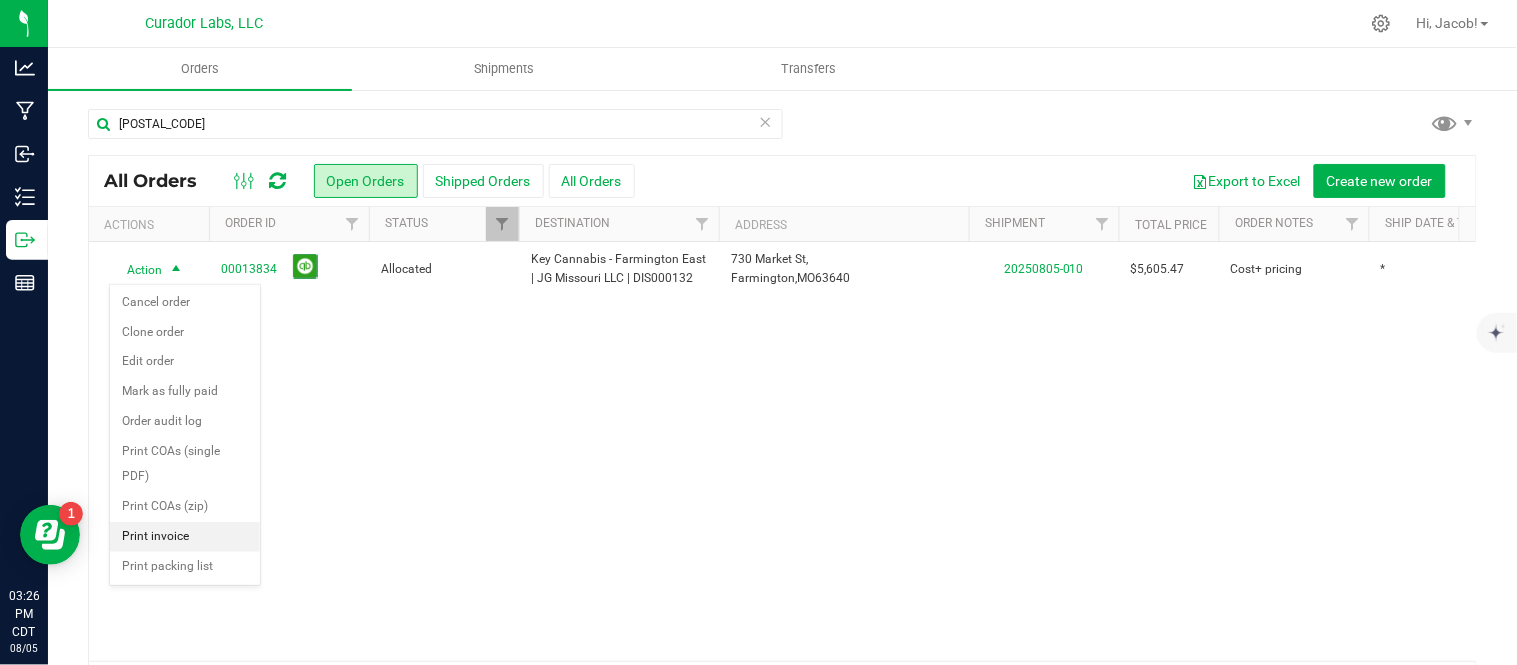 click on "Print invoice" at bounding box center (185, 537) 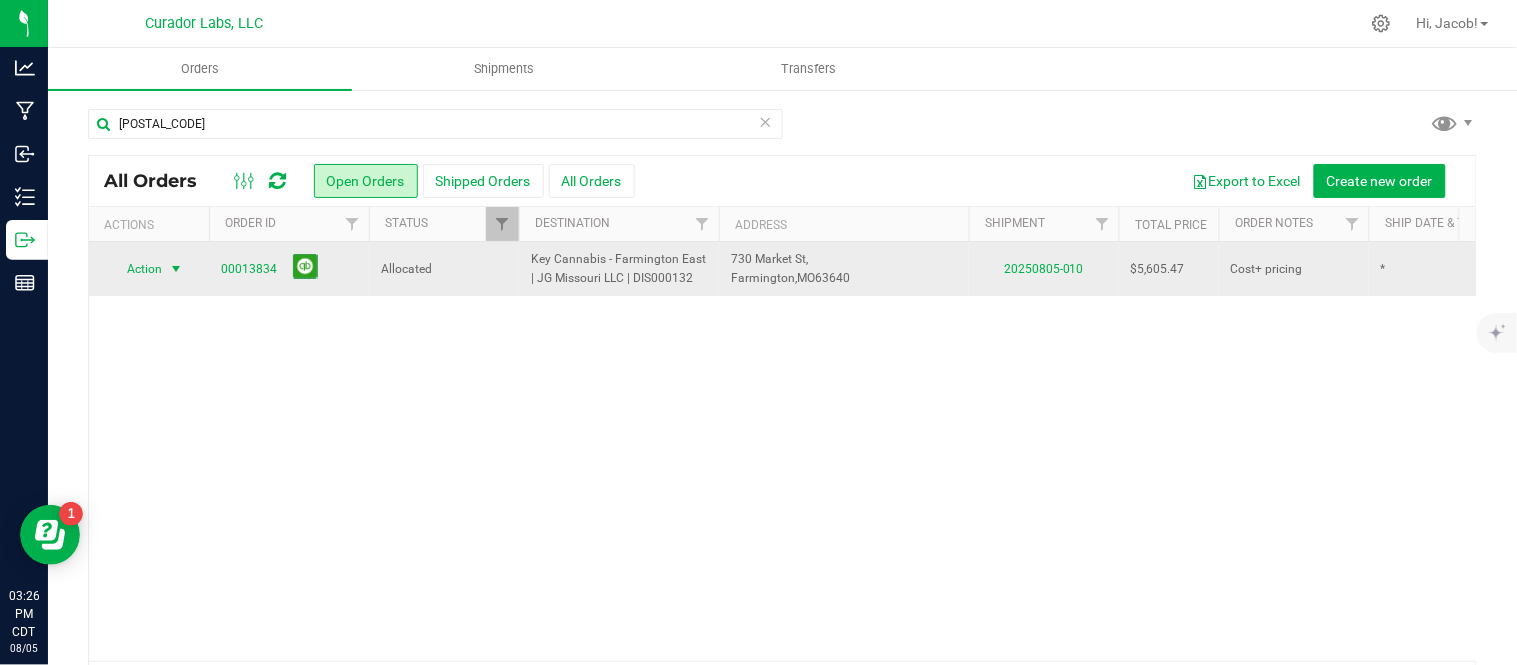 click on "Action" at bounding box center (136, 269) 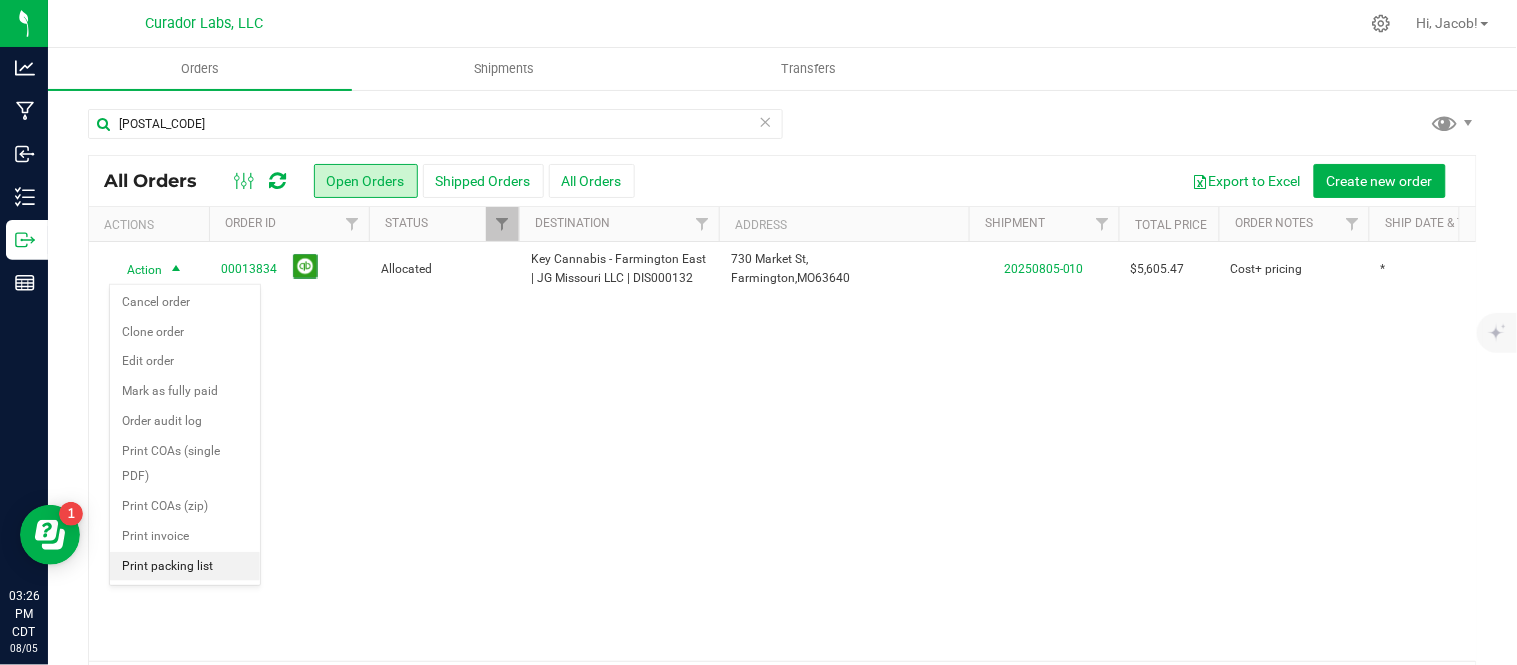 click on "Print packing list" at bounding box center (185, 567) 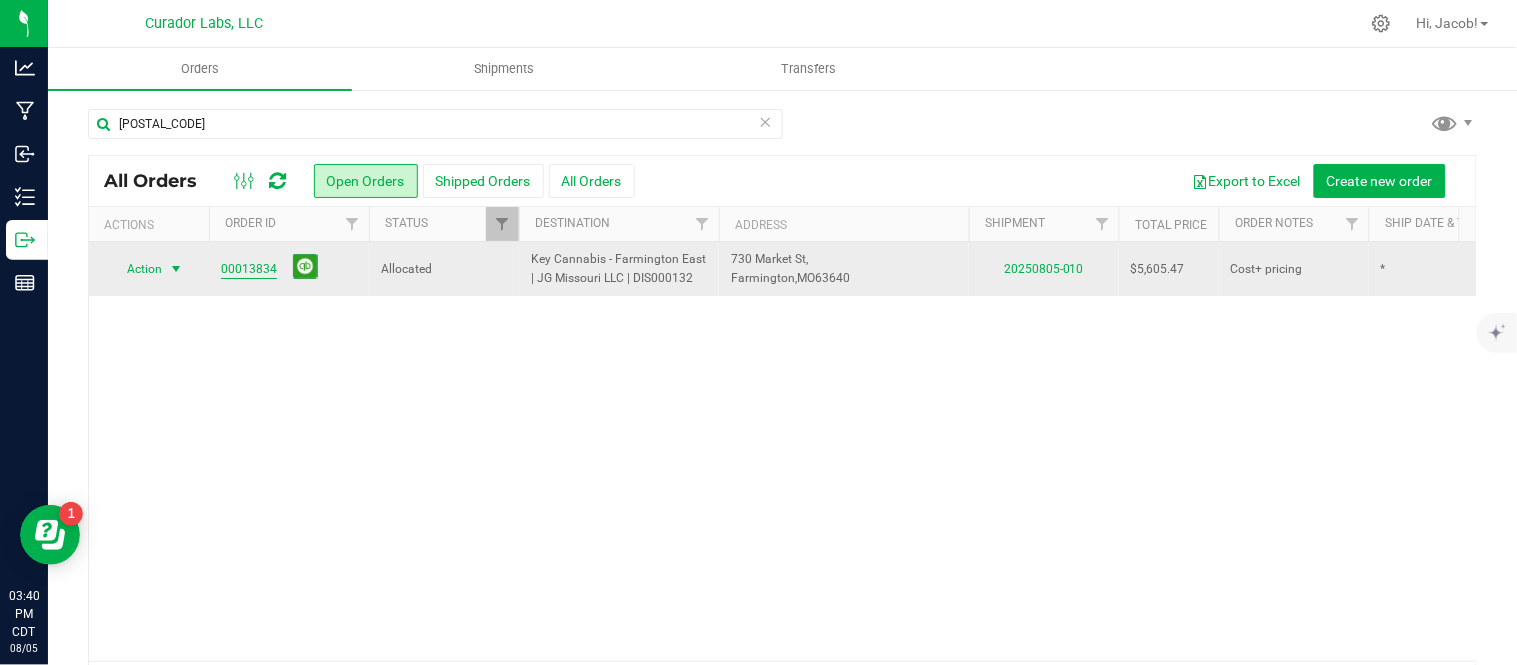 click on "00013834" at bounding box center [249, 269] 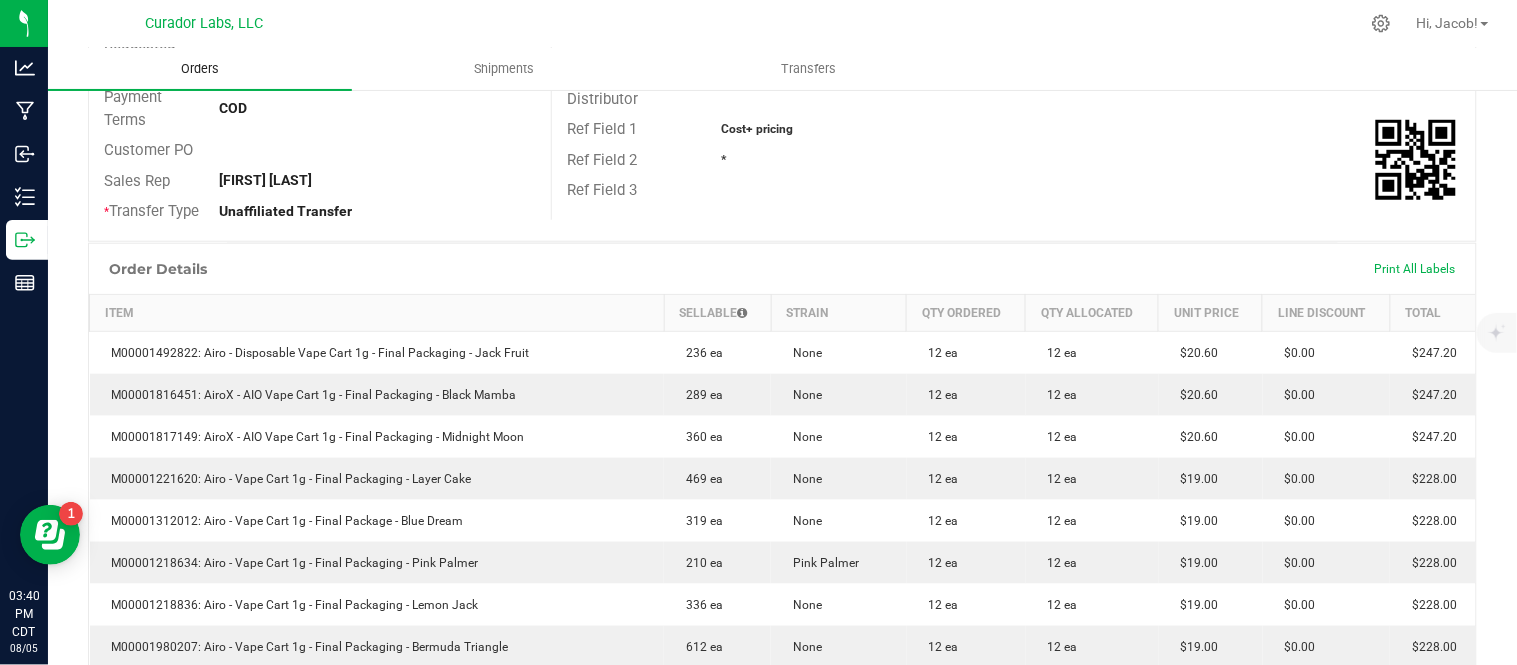 scroll, scrollTop: 360, scrollLeft: 0, axis: vertical 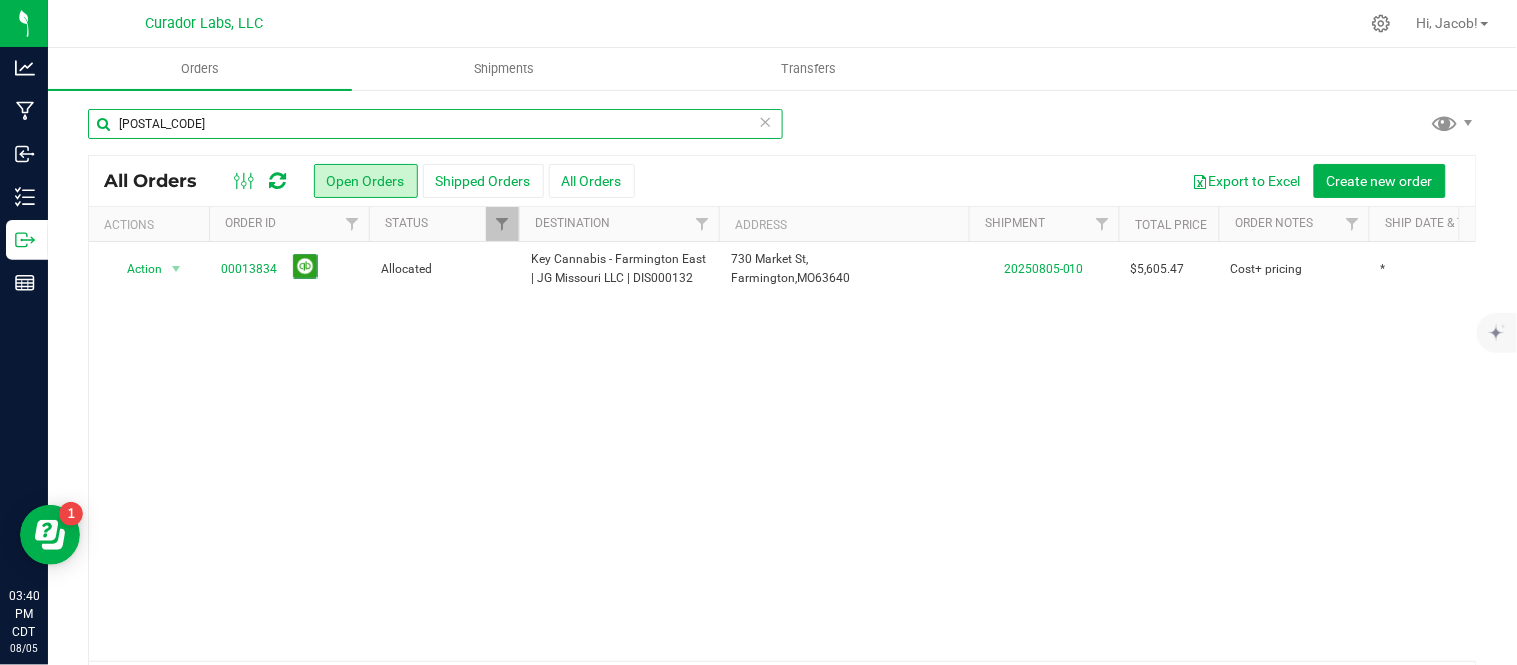 click on "13834" at bounding box center (435, 124) 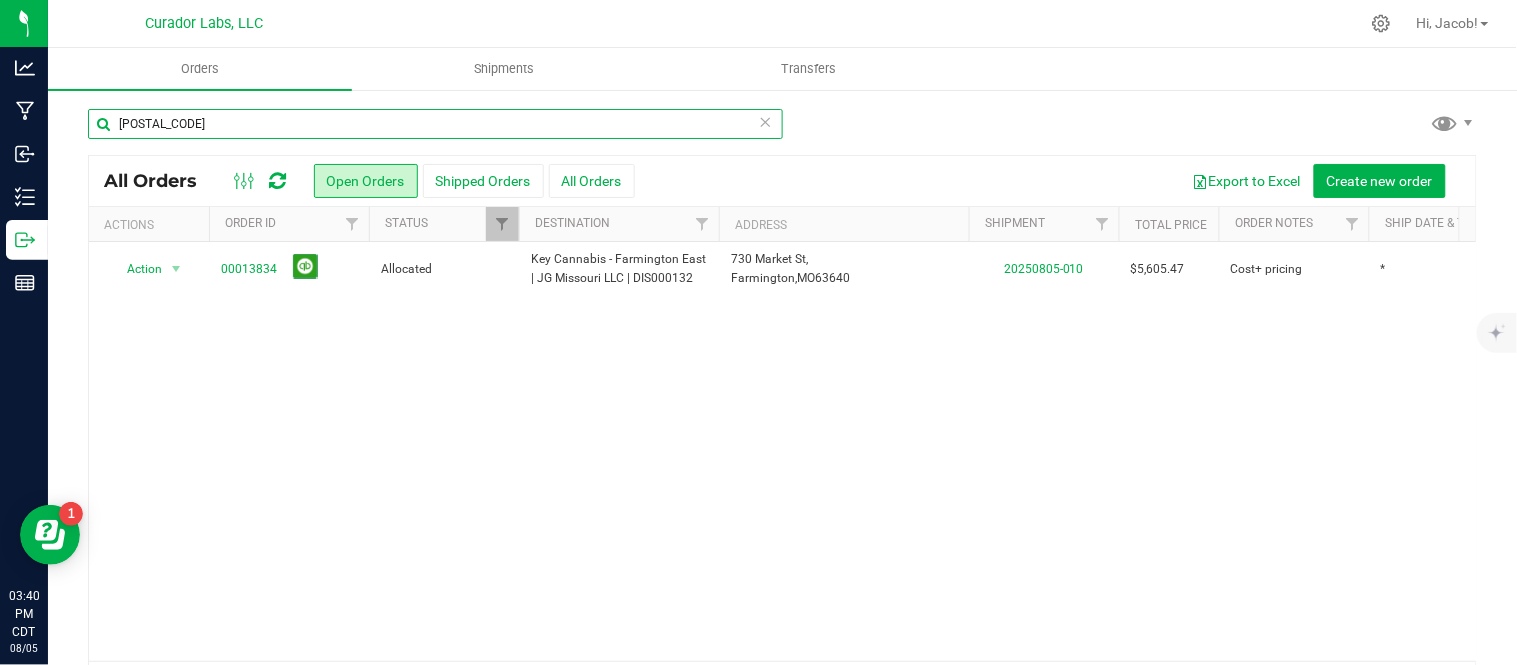 type on "13831" 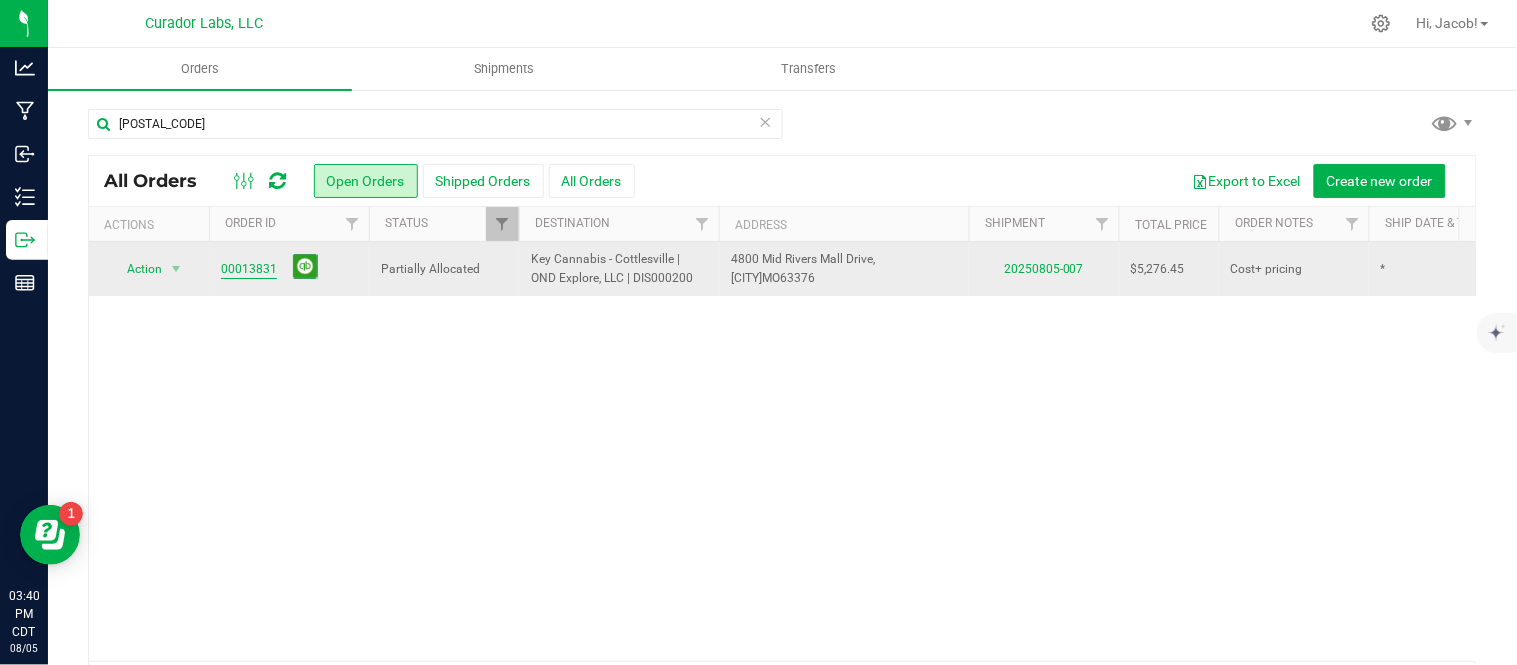 click on "00013831" at bounding box center (249, 269) 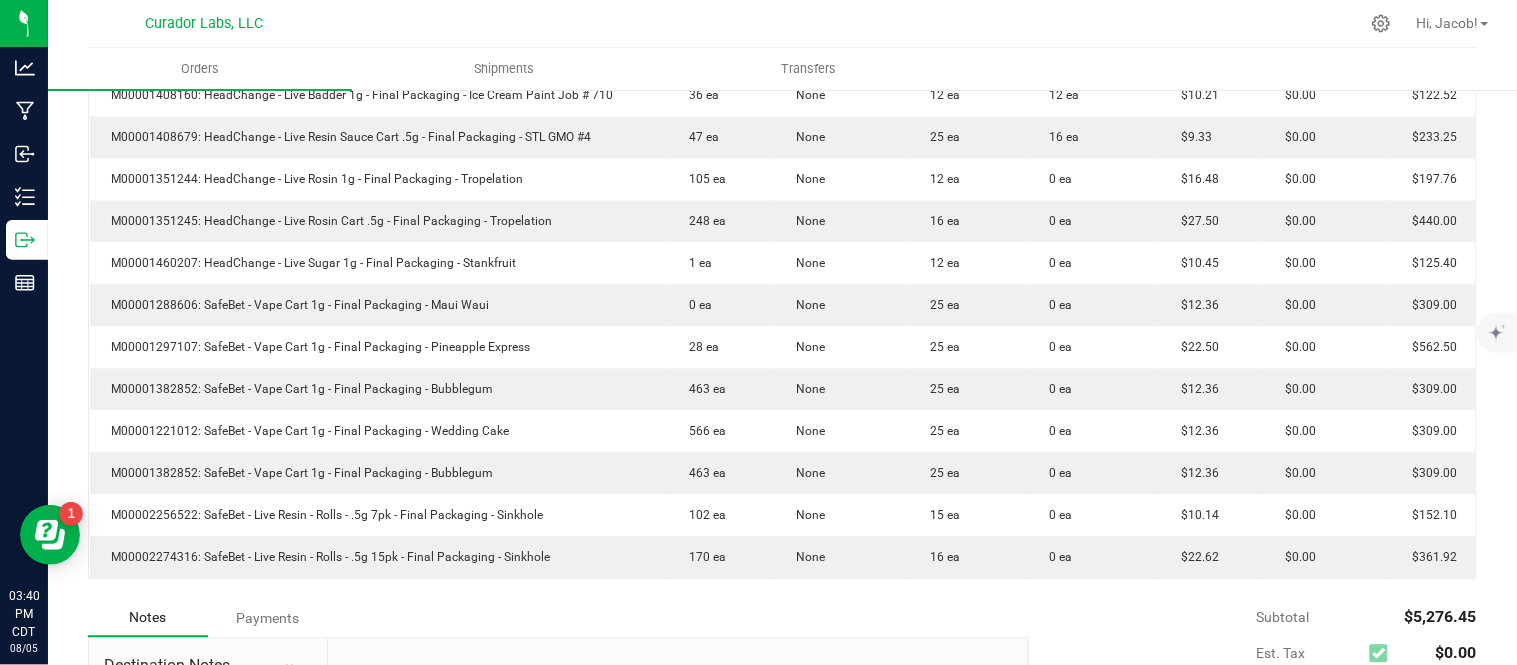 scroll, scrollTop: 878, scrollLeft: 0, axis: vertical 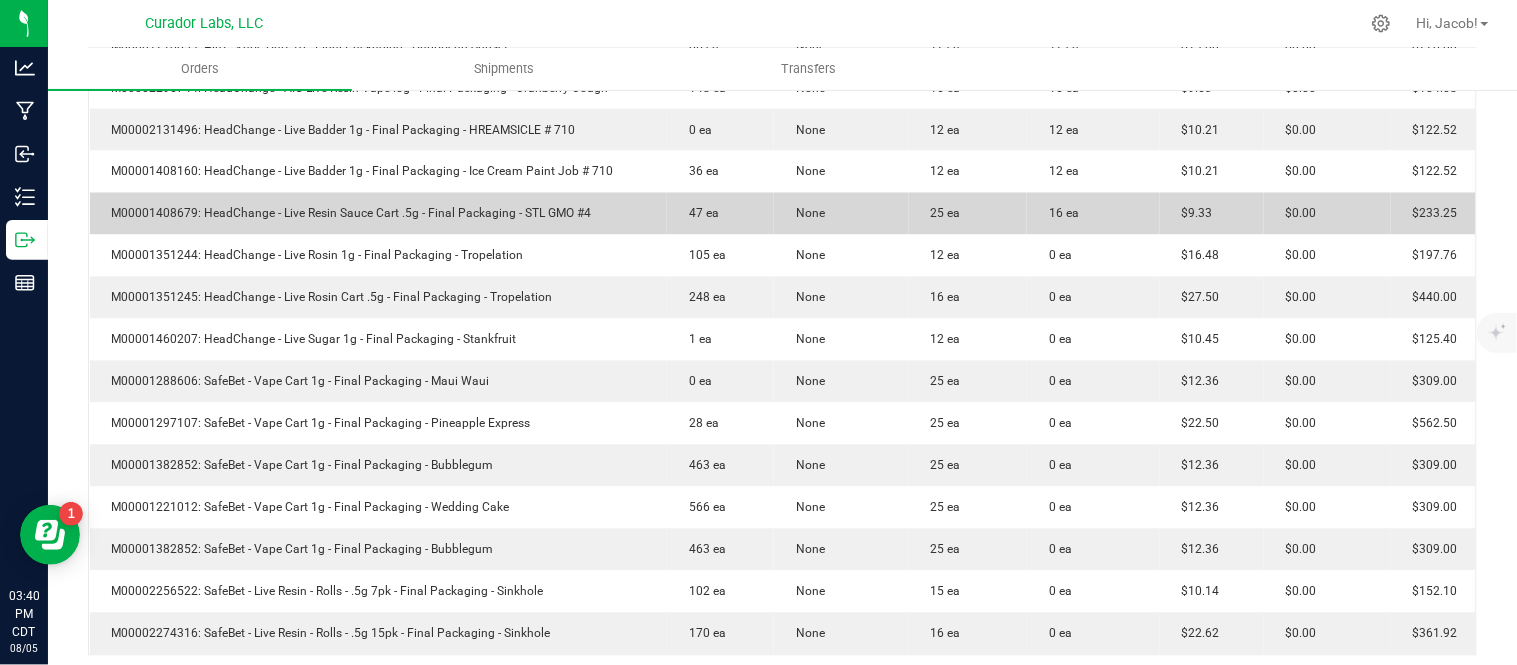 drag, startPoint x: 631, startPoint y: 235, endPoint x: 93, endPoint y: 240, distance: 538.02325 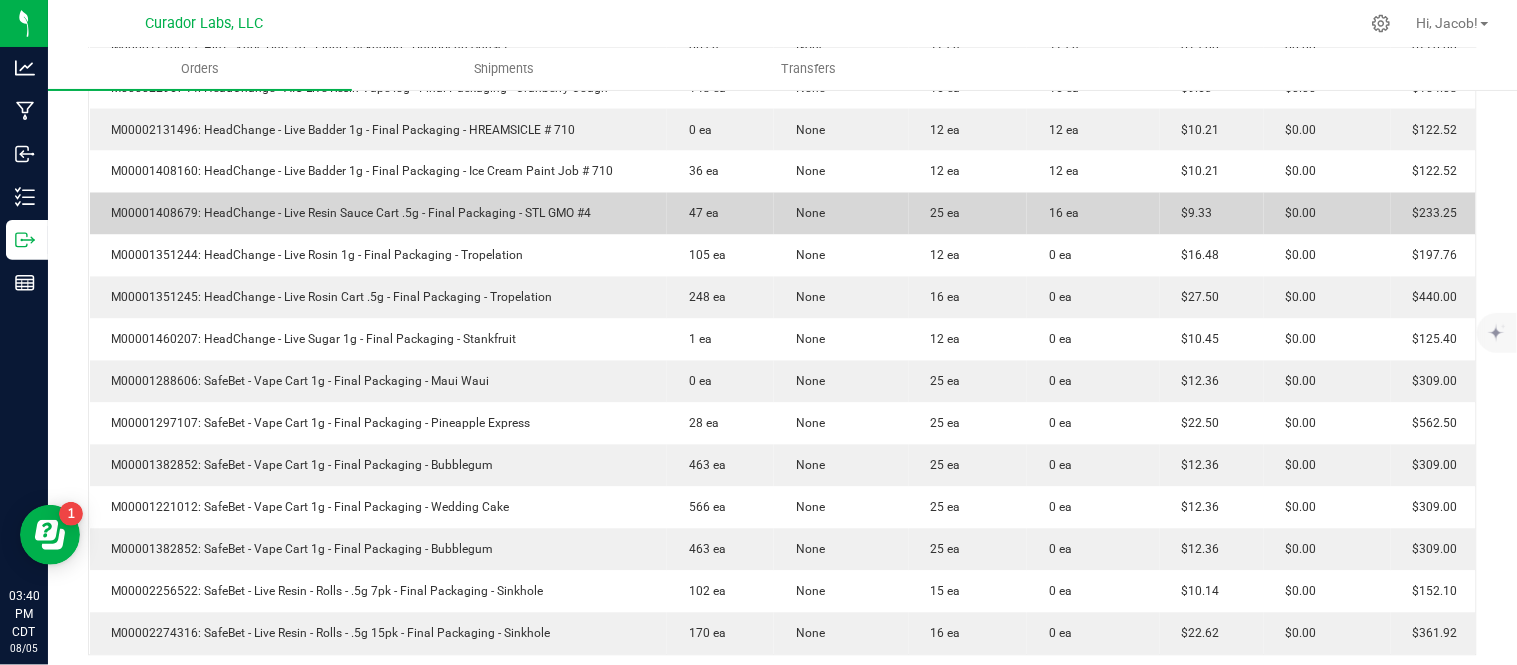 click on "M00001408679: HeadChange - Live Resin Sauce Cart .5g - Final Packaging - STL GMO #4" at bounding box center [379, 214] 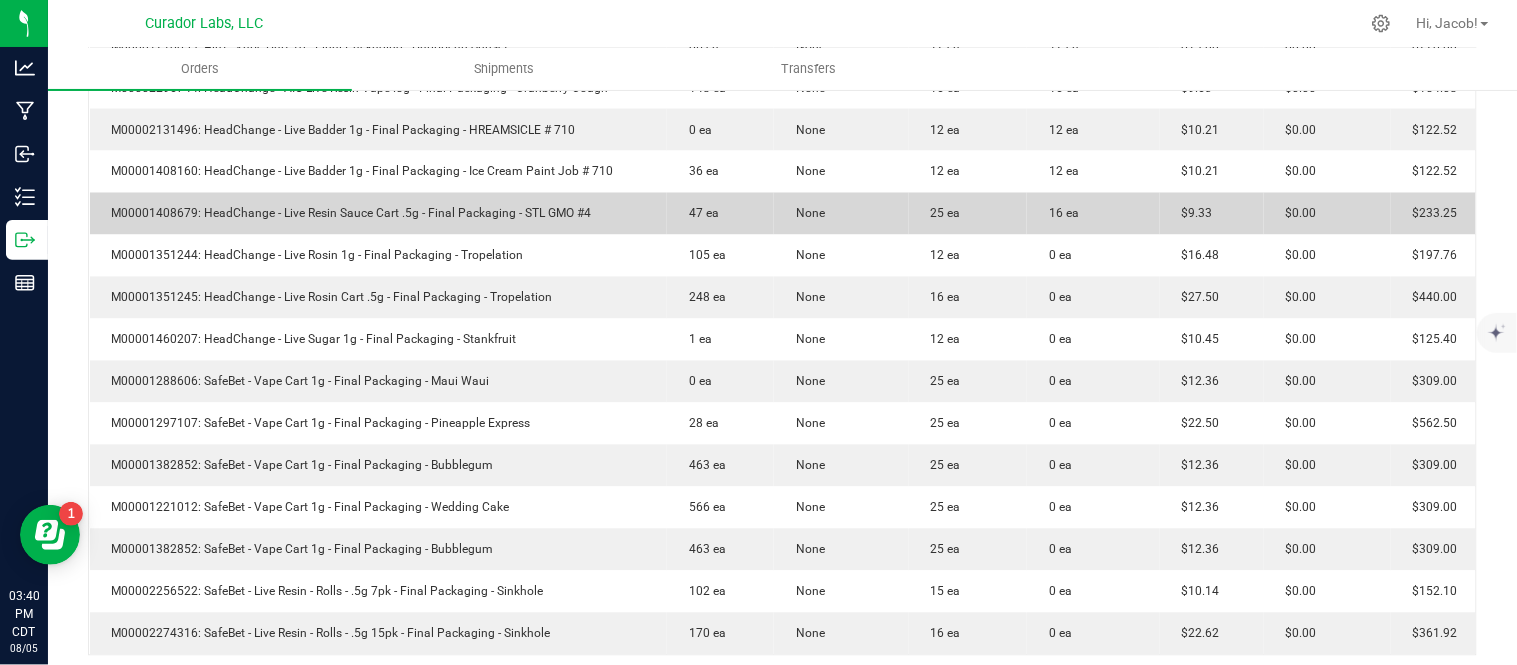 copy on "M00001408679: HeadChange - Live Resin Sauce Cart .5g - Final Packaging - STL GMO #4" 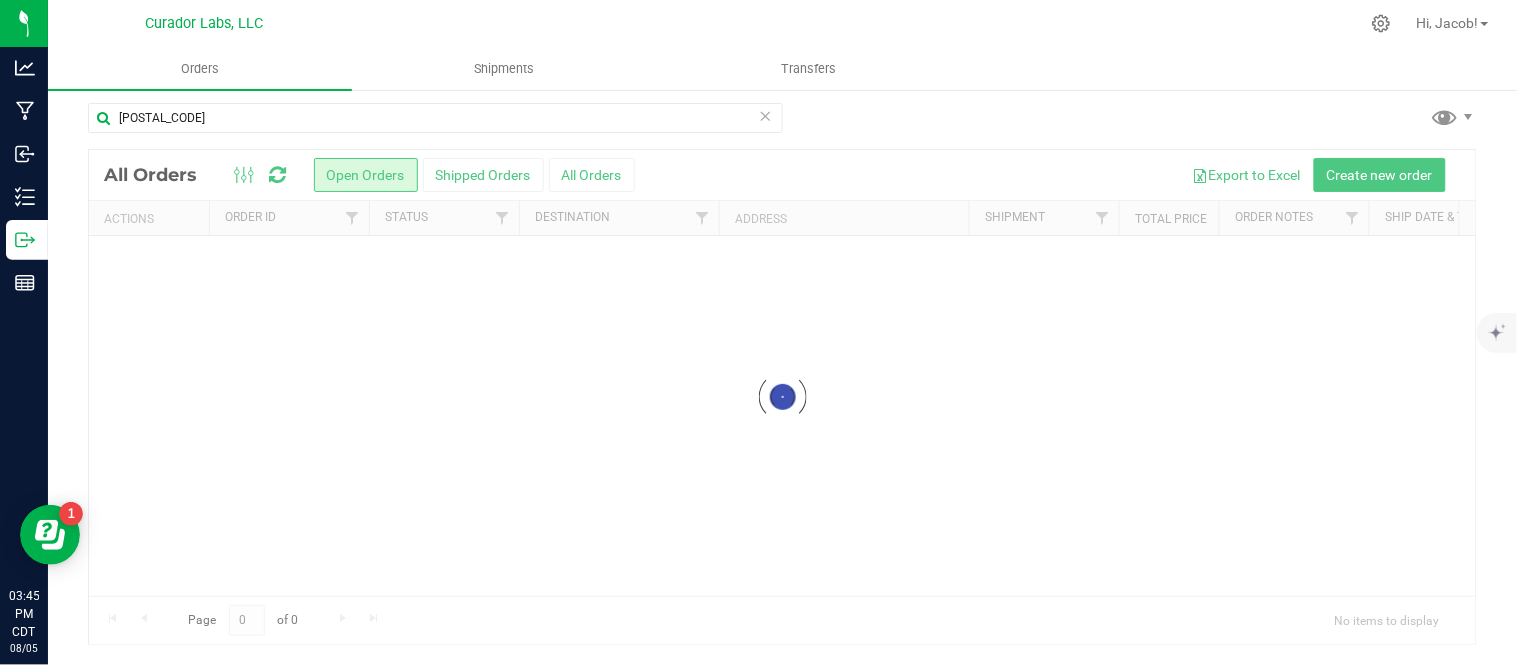scroll, scrollTop: 0, scrollLeft: 0, axis: both 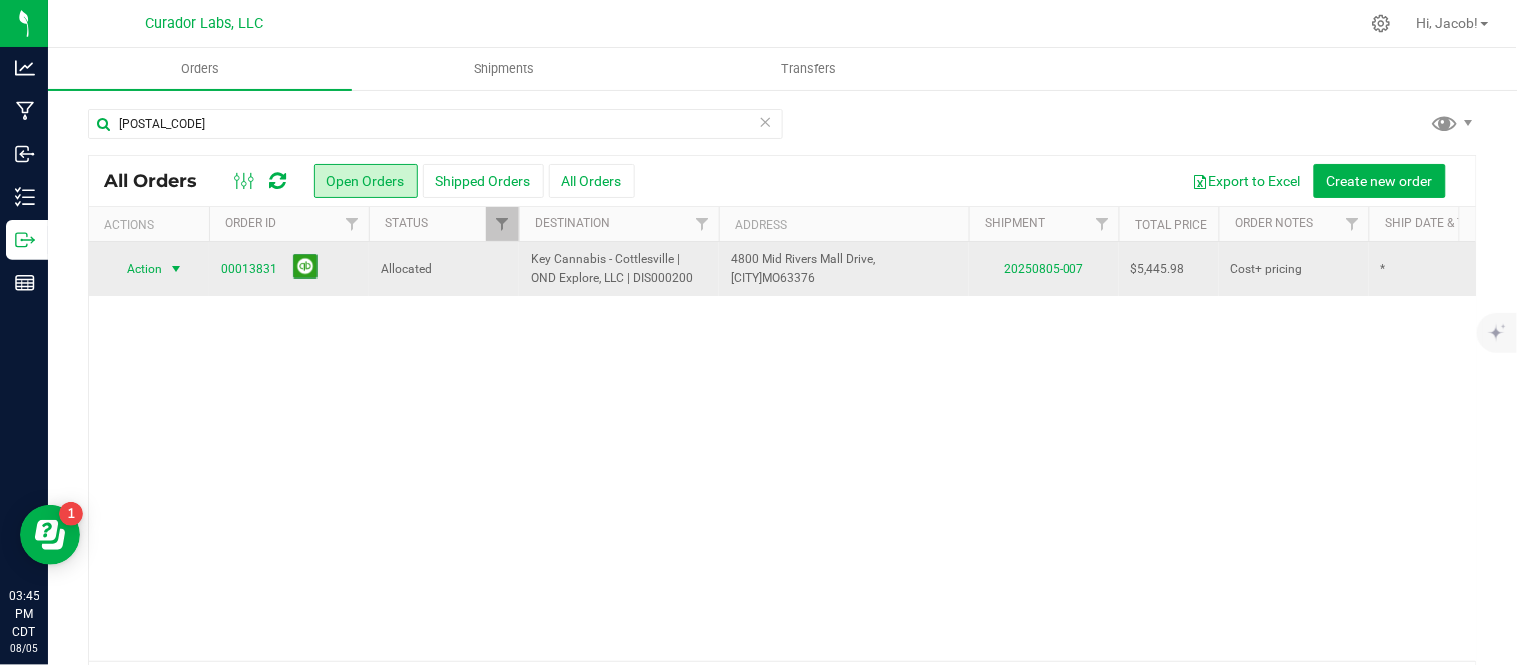 click on "Action" at bounding box center [136, 269] 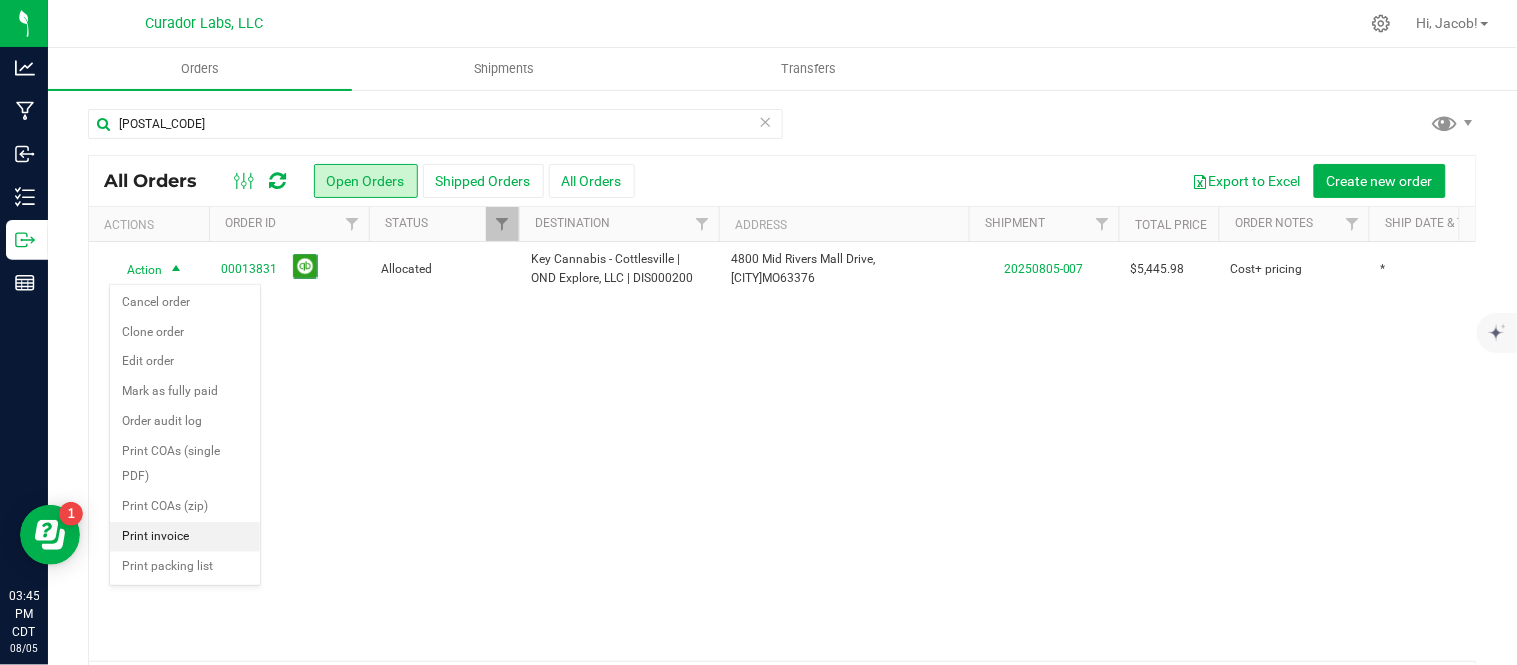 click on "Print invoice" at bounding box center [185, 537] 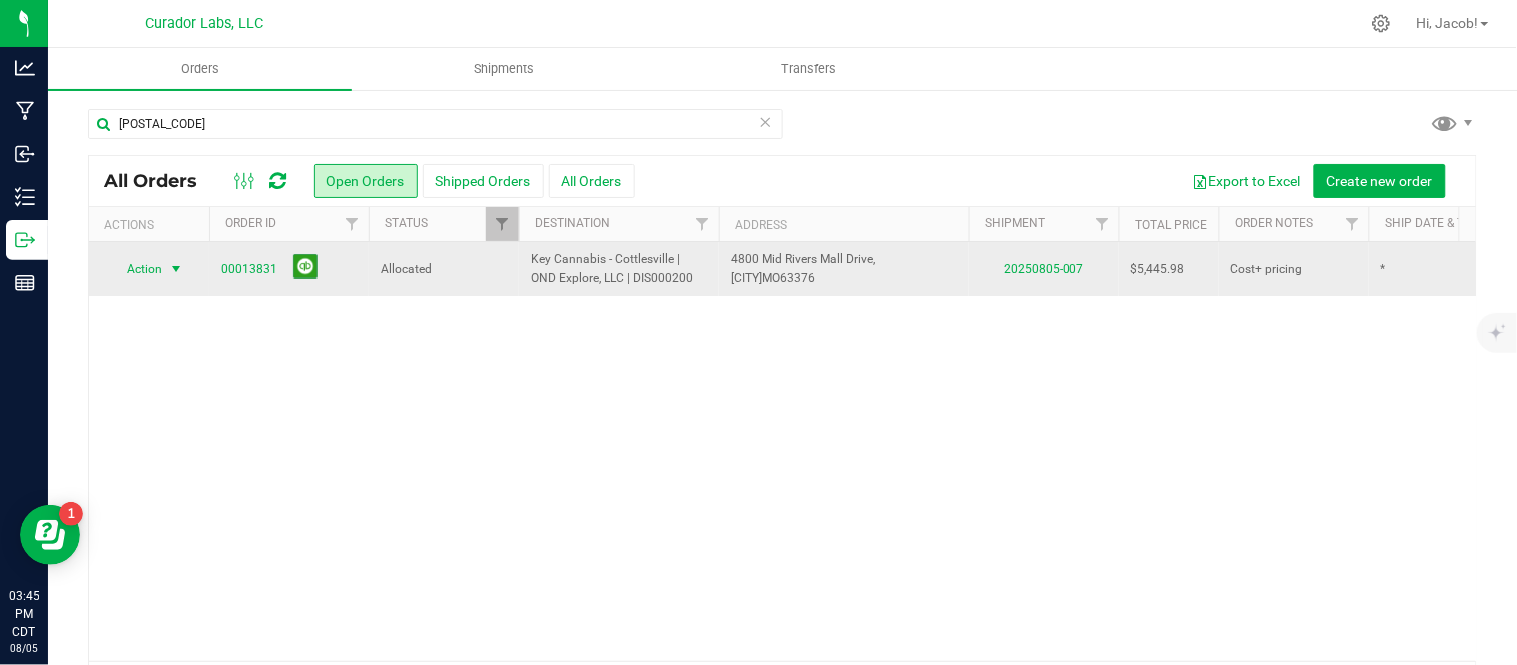 click on "Action" at bounding box center (136, 269) 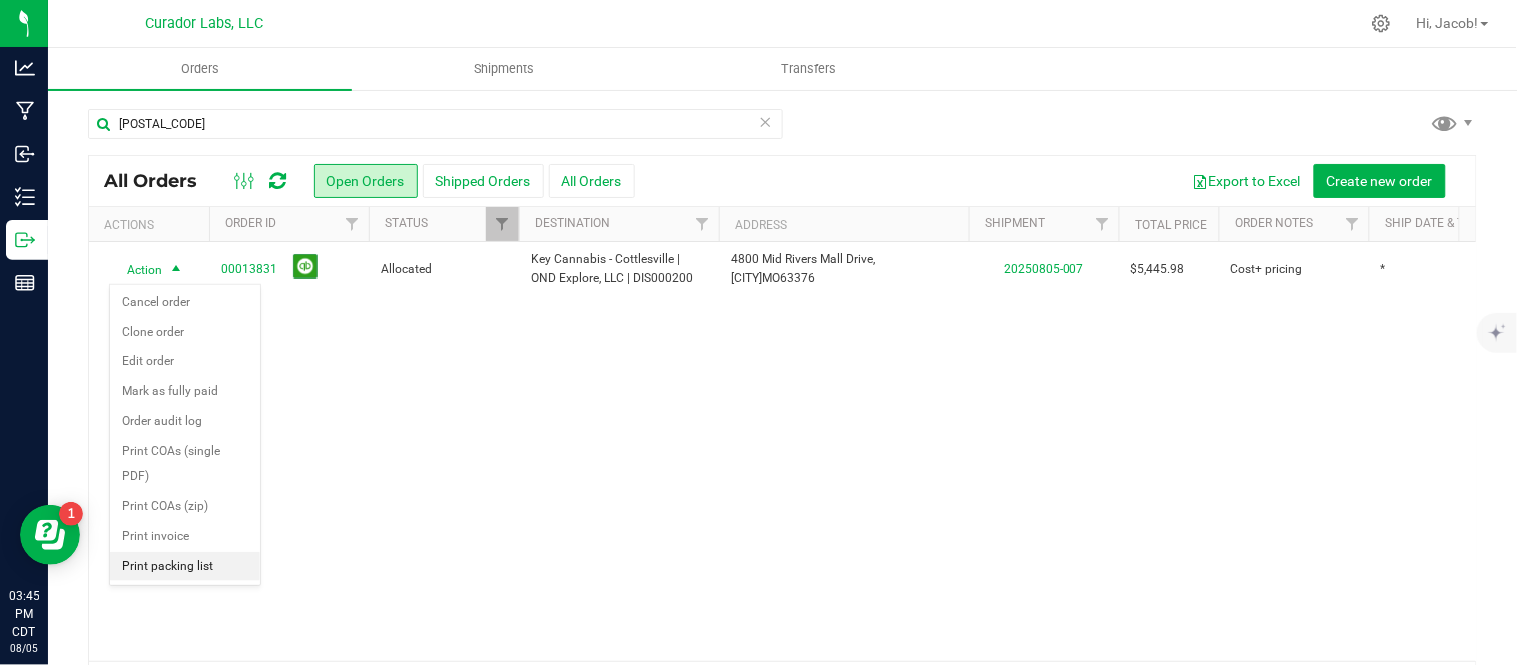 click on "Print packing list" at bounding box center [185, 567] 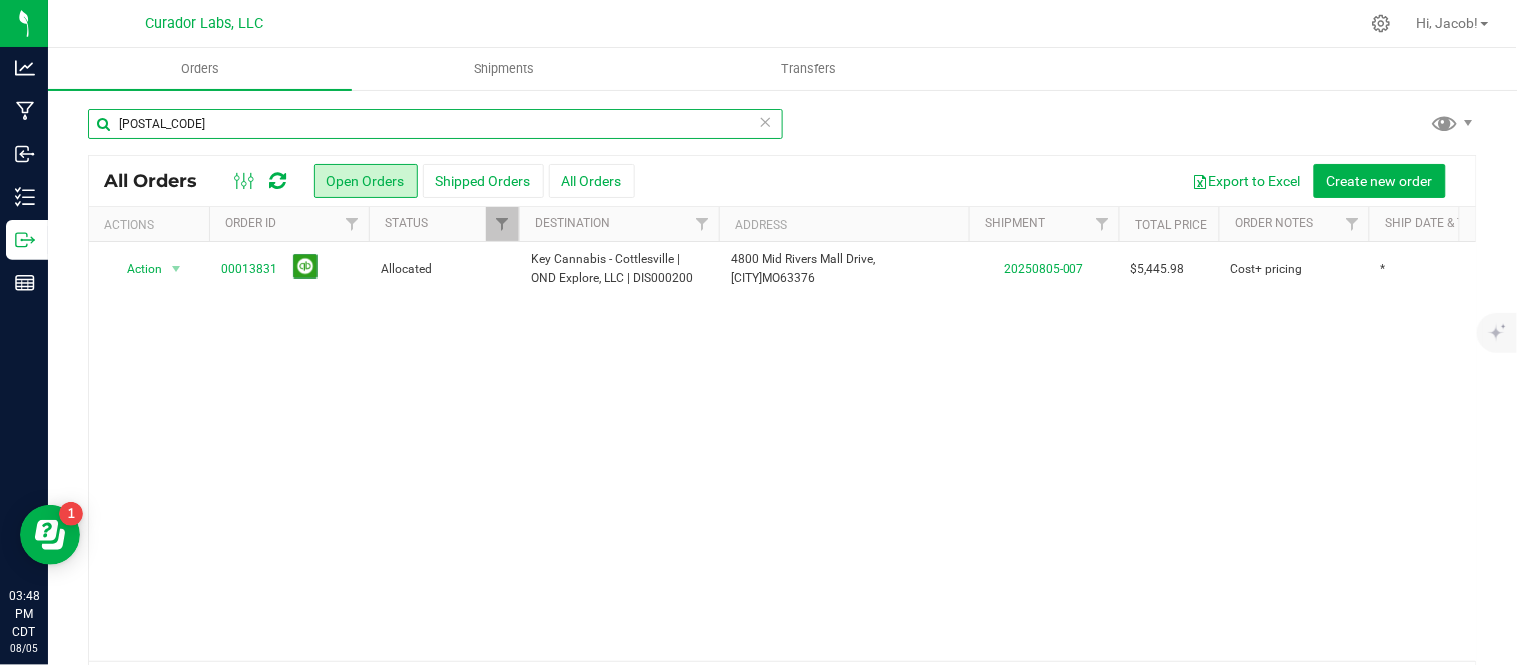 click on "13831" at bounding box center [435, 124] 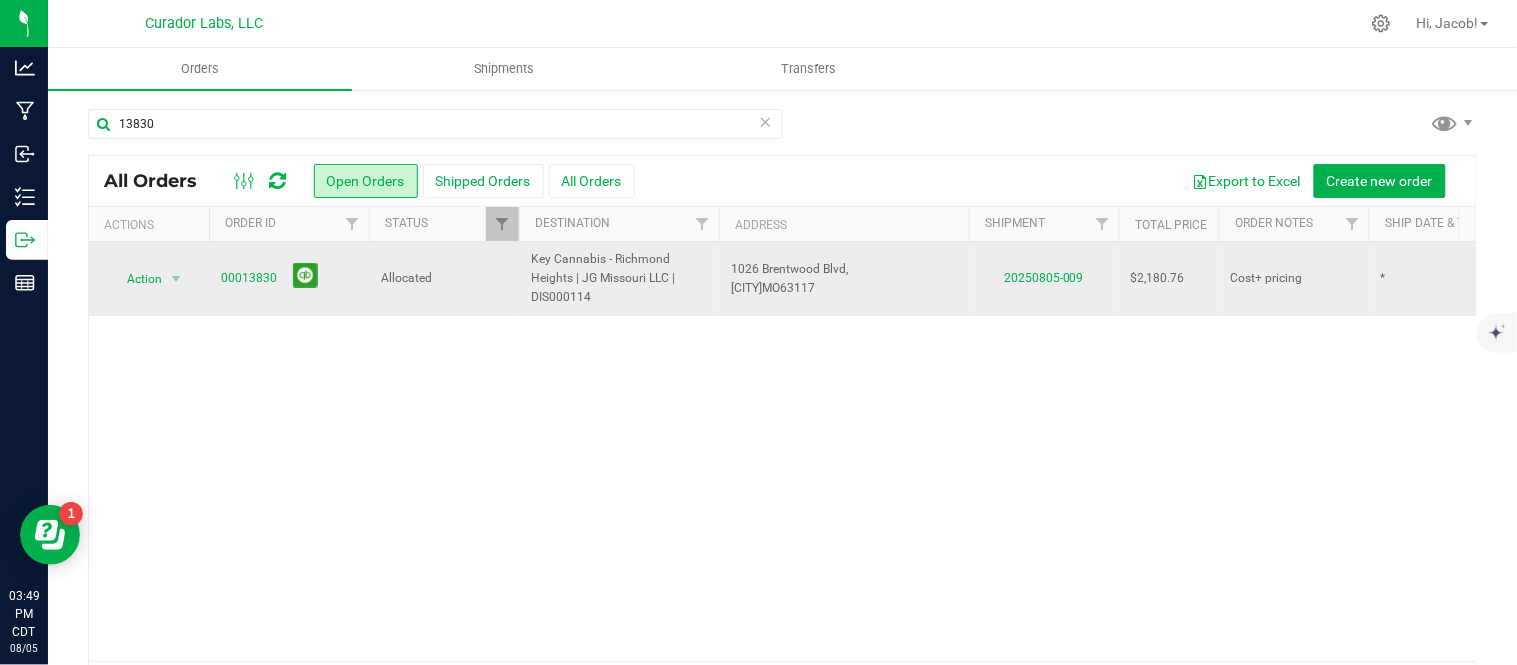 click at bounding box center (176, 279) 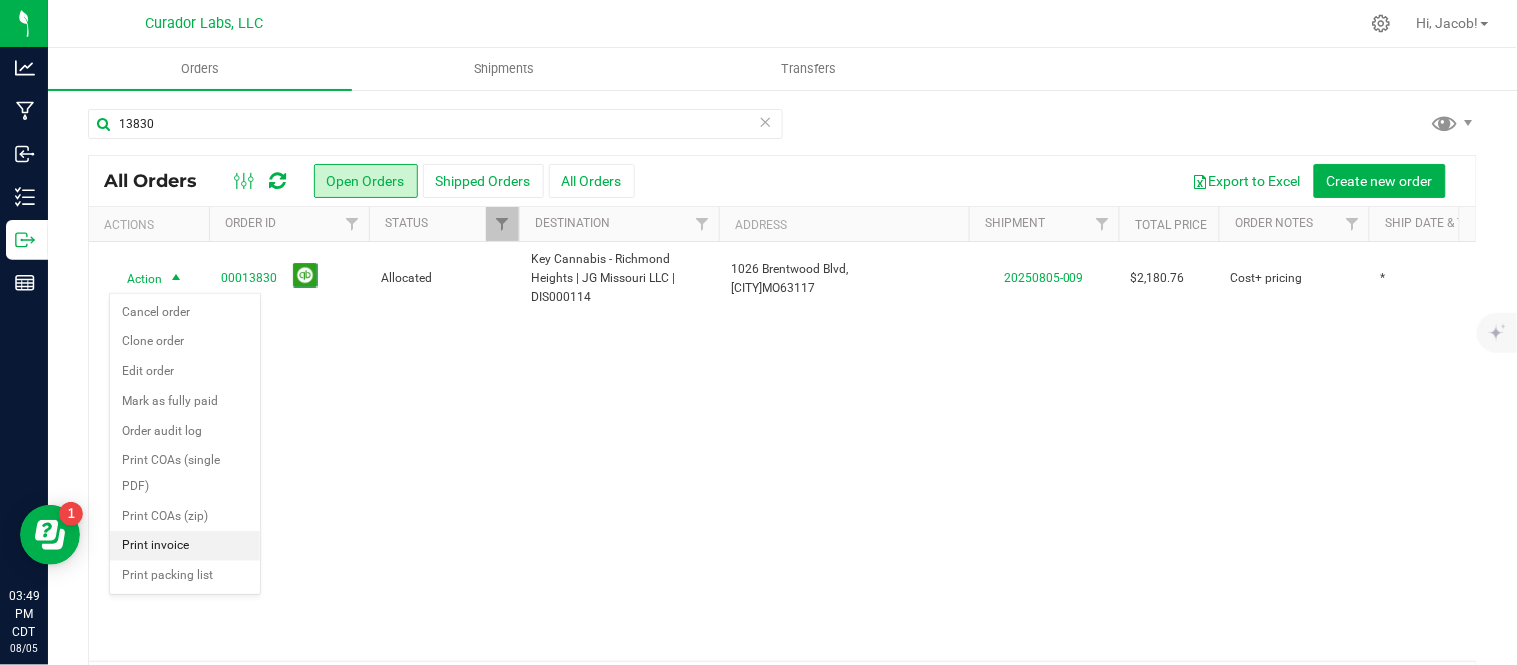 click on "Print invoice" at bounding box center [185, 546] 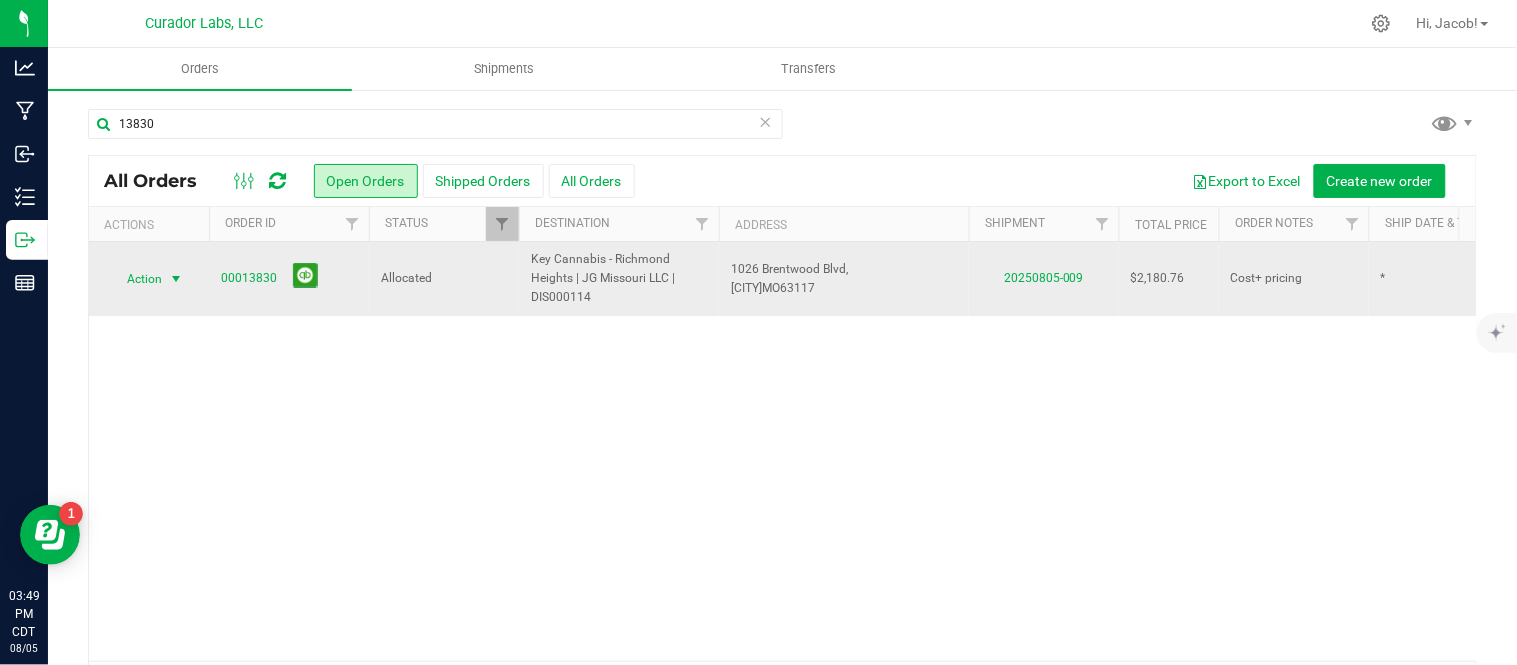 click at bounding box center [176, 279] 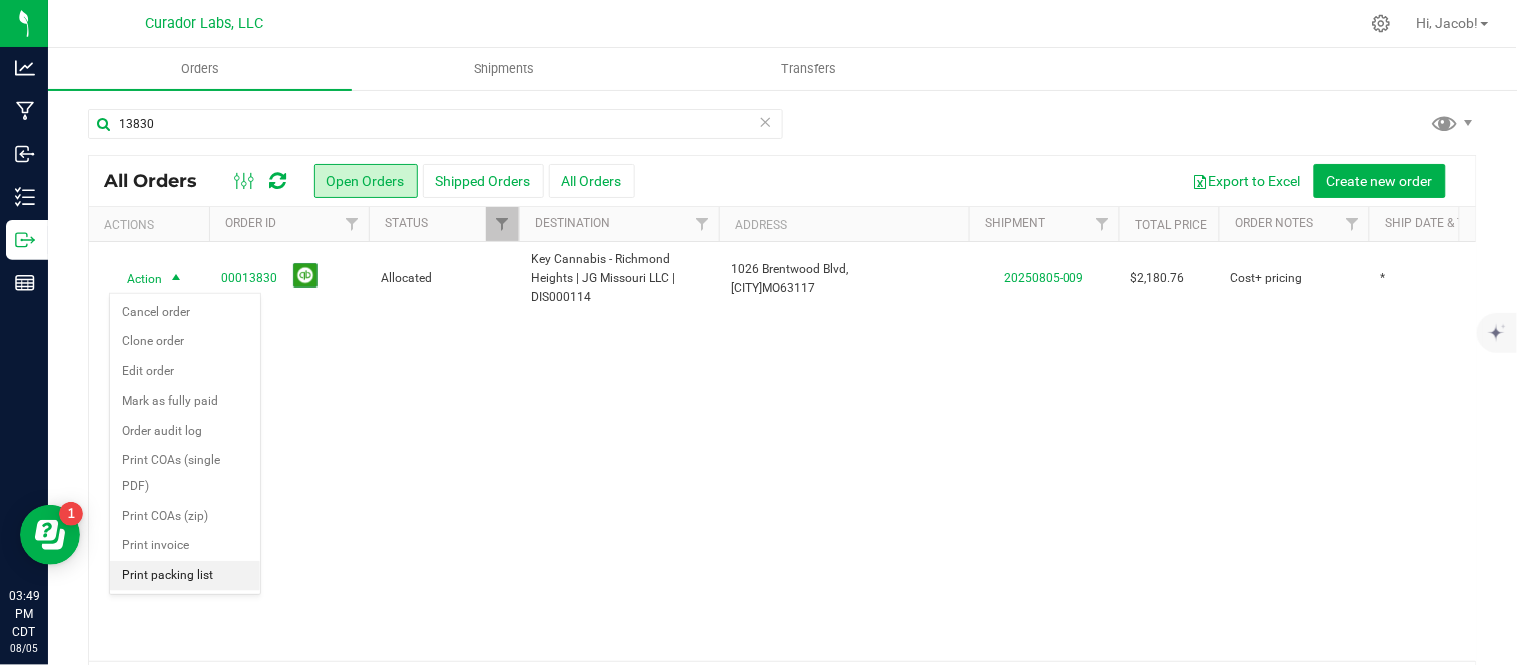 click on "Print packing list" at bounding box center [185, 576] 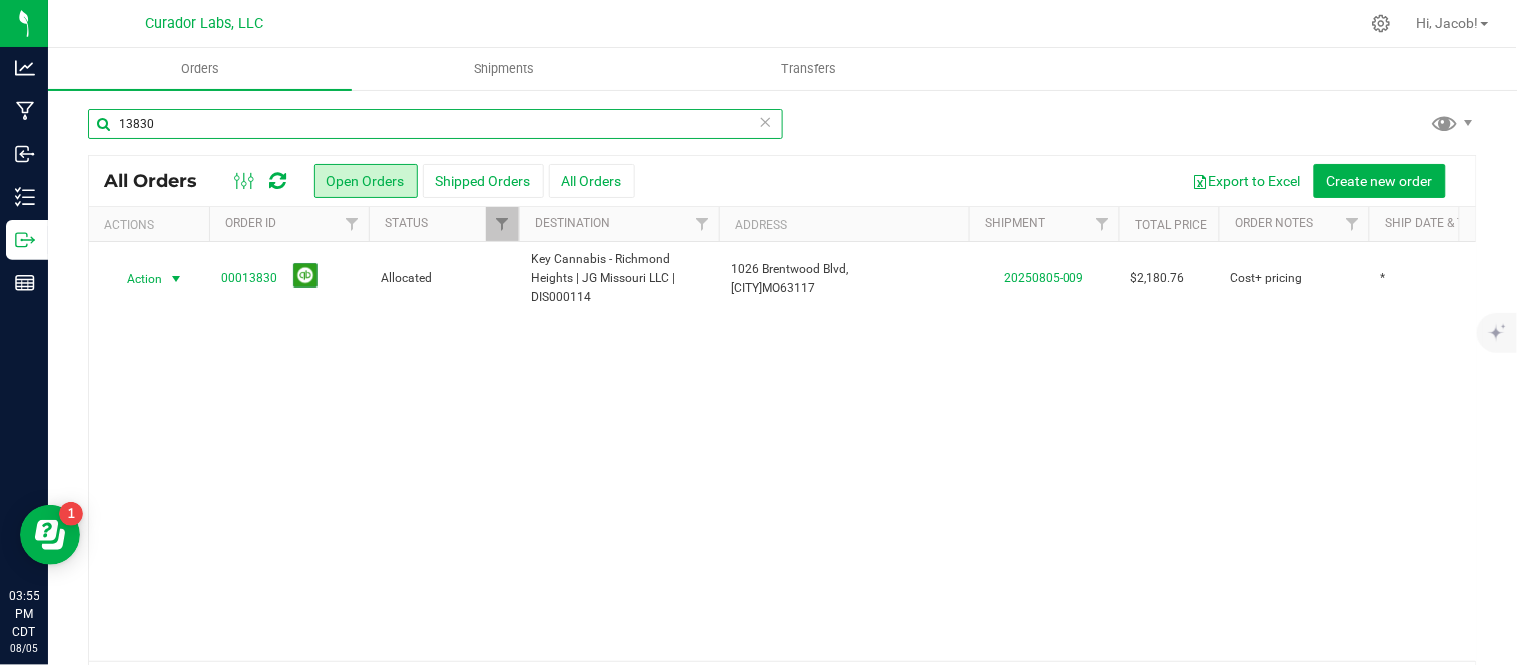 click on "13830" at bounding box center [435, 124] 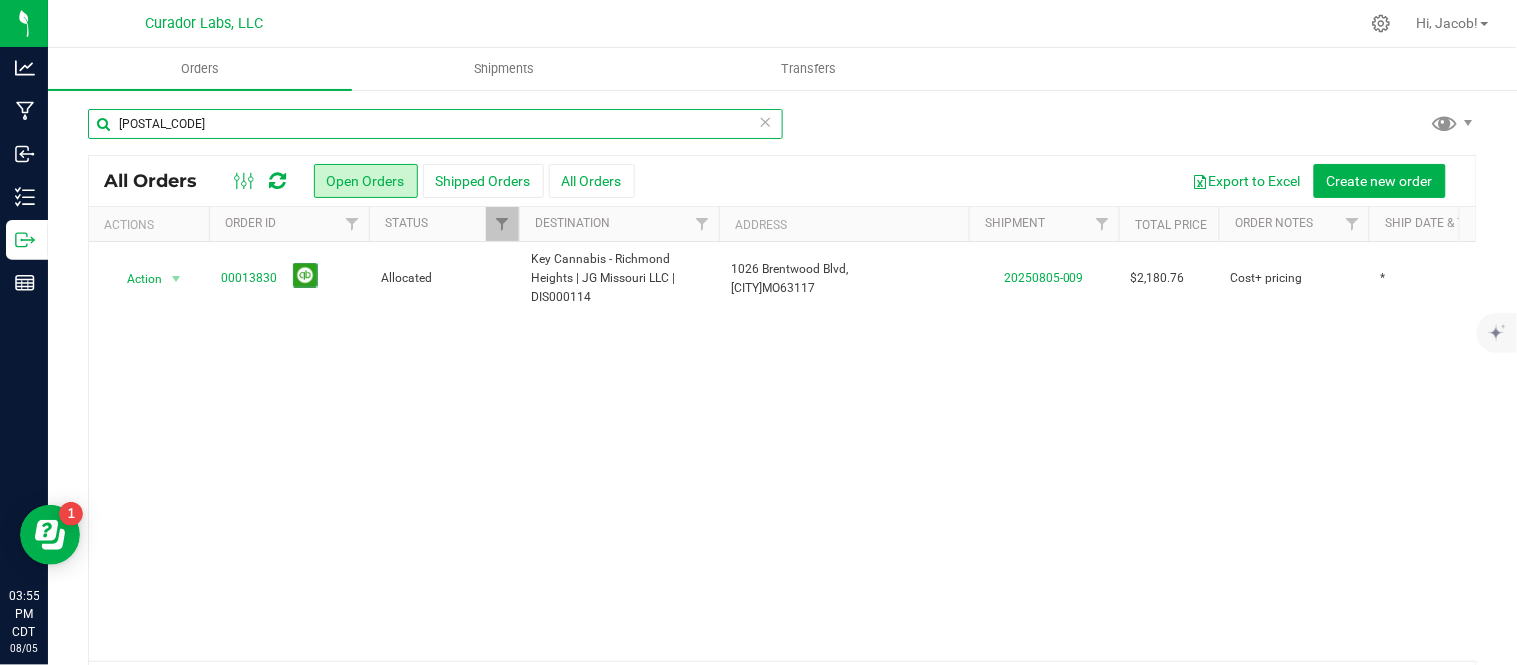 type on "13832" 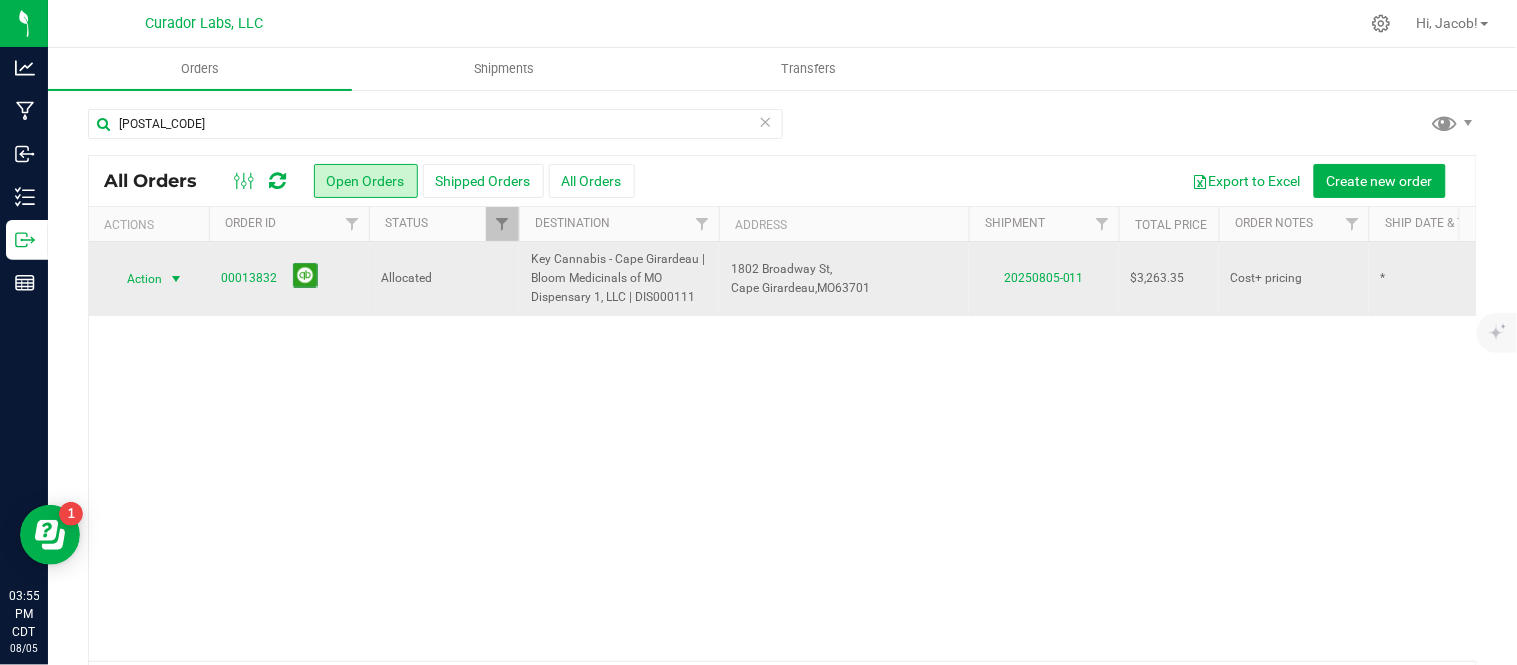 click at bounding box center [176, 279] 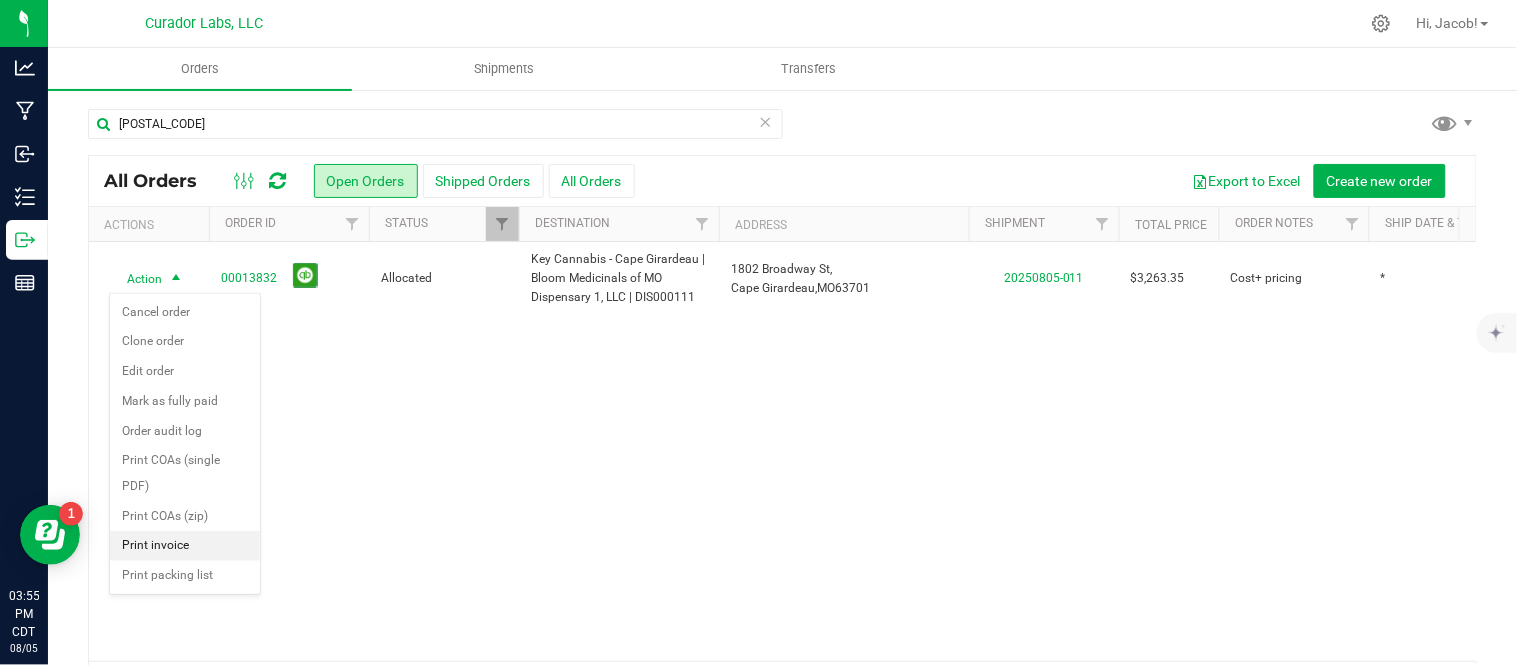 click on "Print invoice" at bounding box center [185, 546] 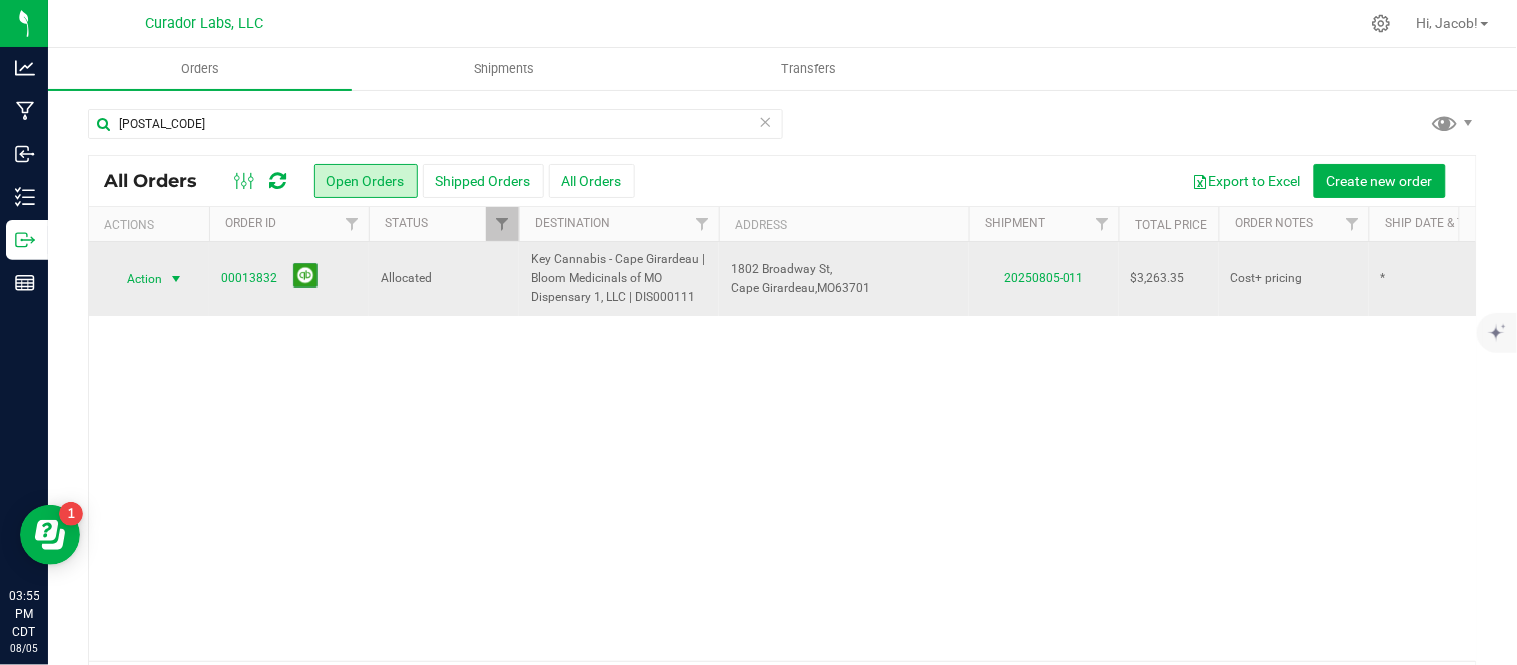 click on "Action" at bounding box center [136, 279] 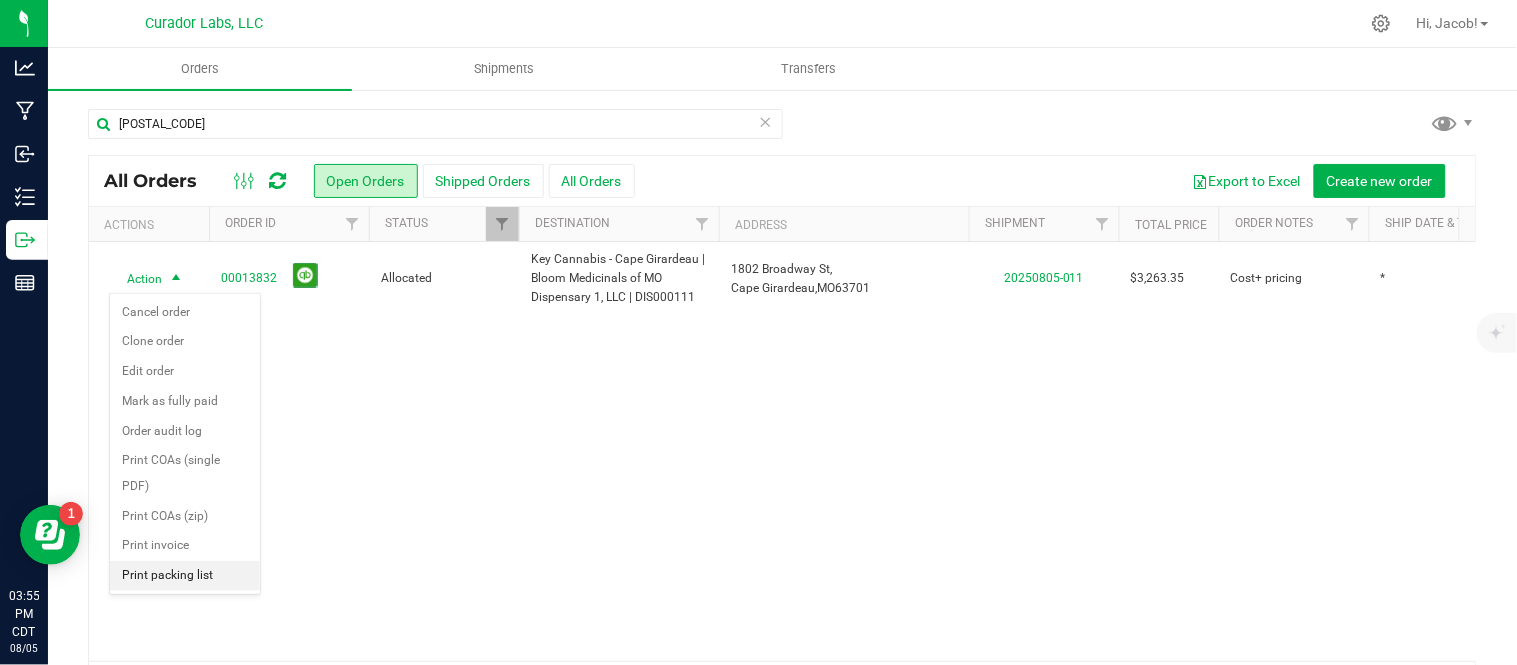 click on "Print packing list" at bounding box center (185, 576) 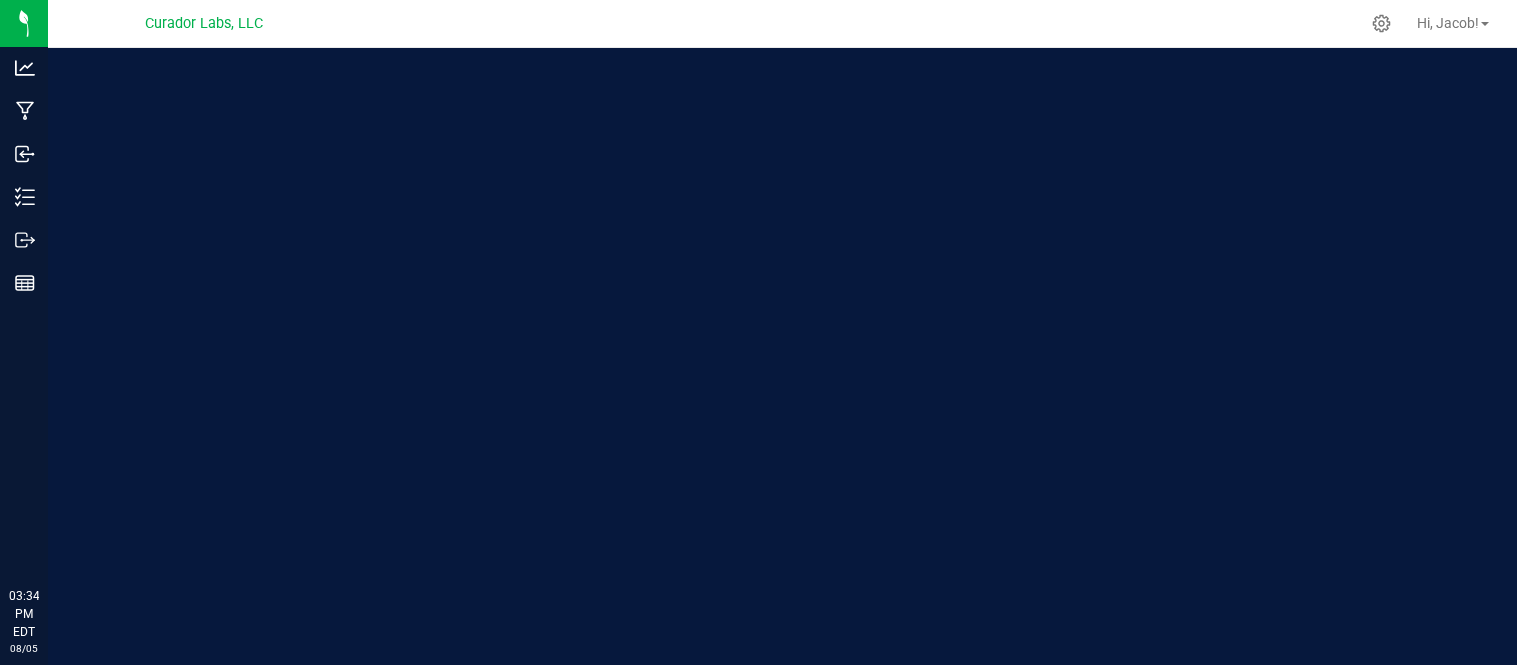 scroll, scrollTop: 0, scrollLeft: 0, axis: both 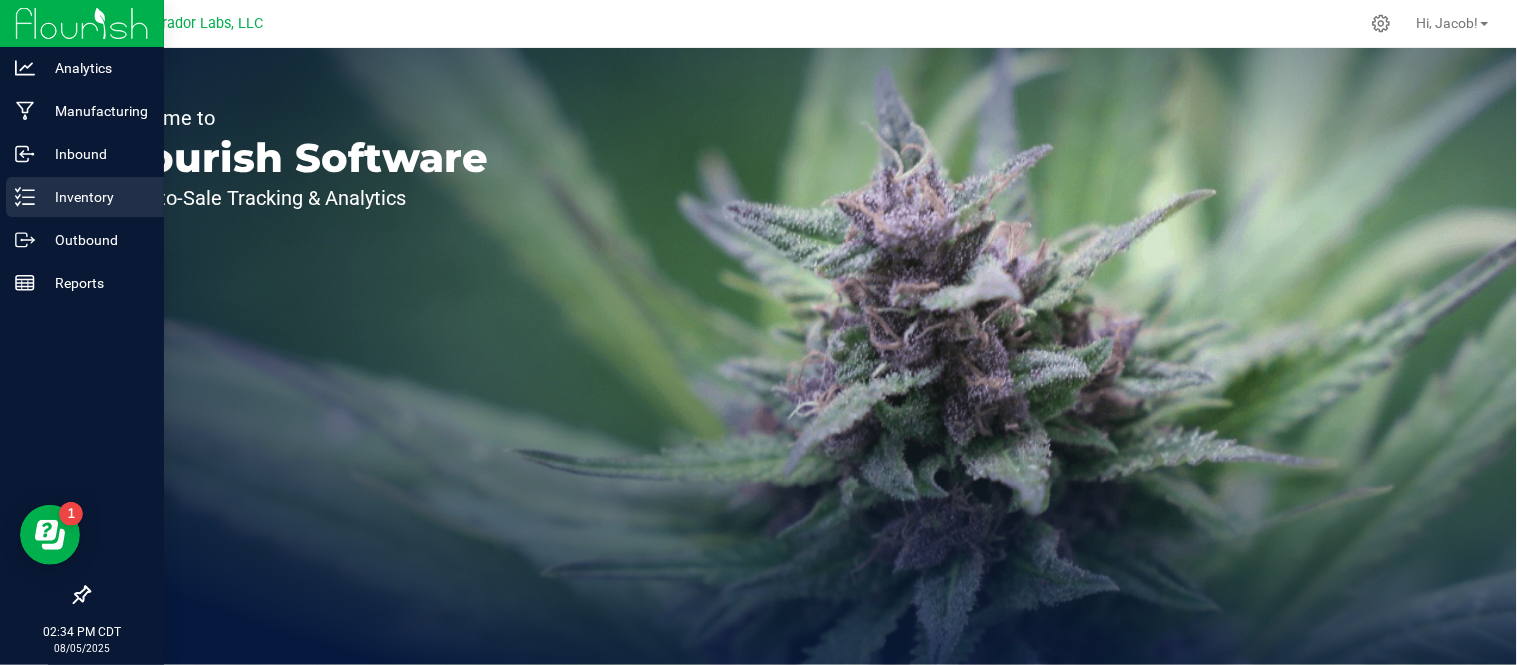 click on "Inventory" at bounding box center [82, 198] 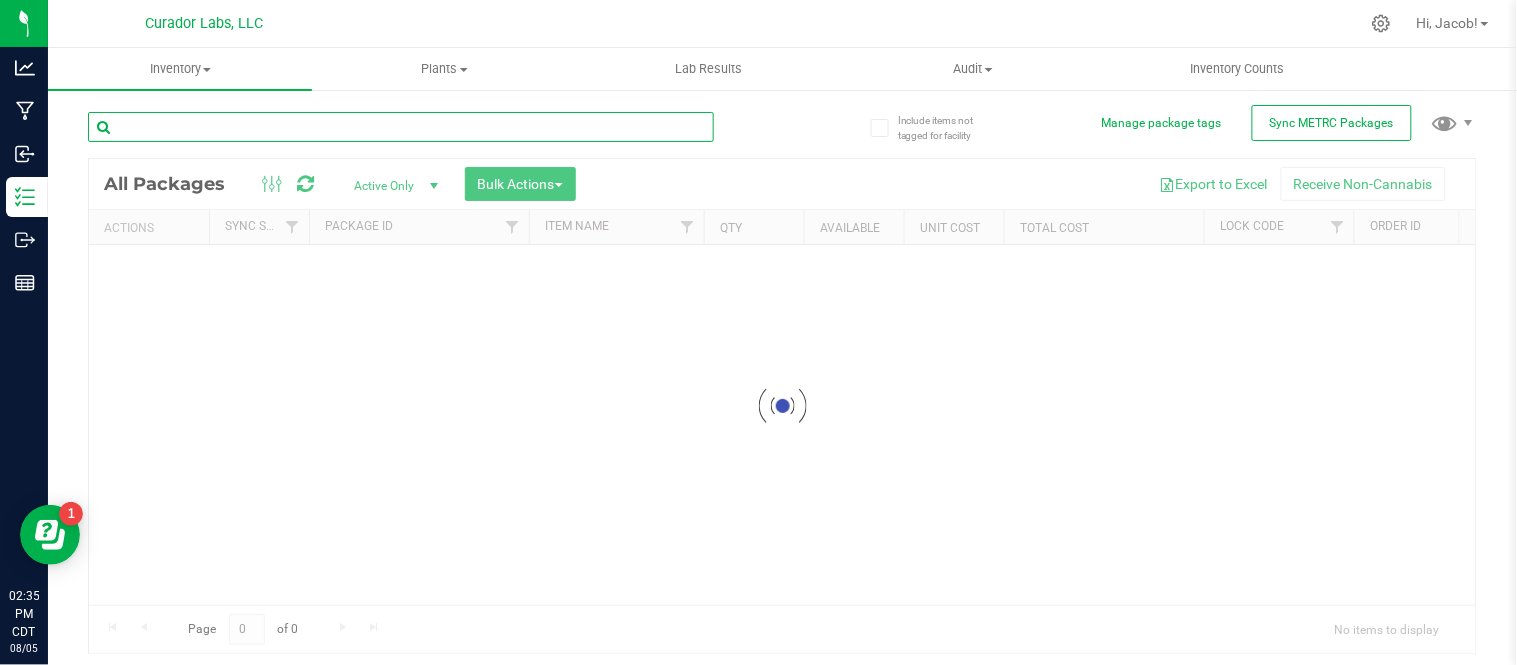 click at bounding box center (401, 127) 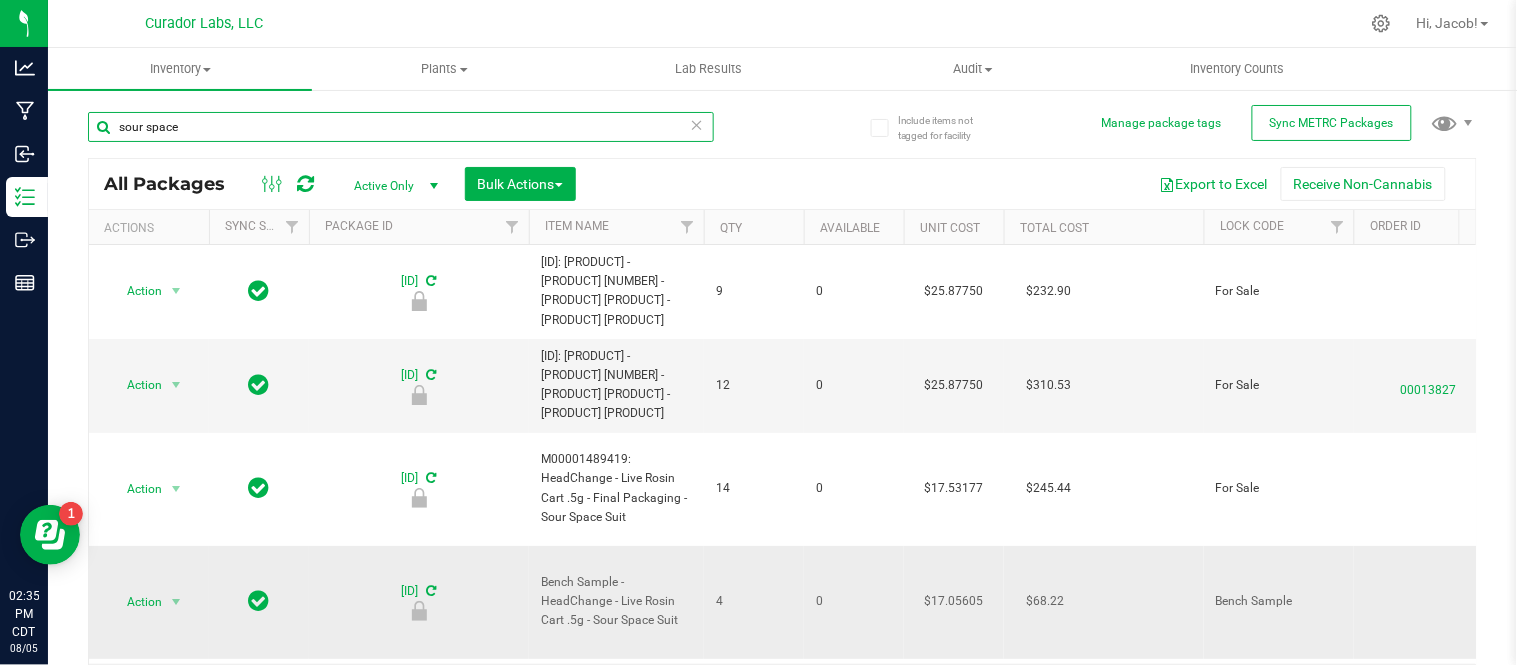 scroll, scrollTop: 0, scrollLeft: 122, axis: horizontal 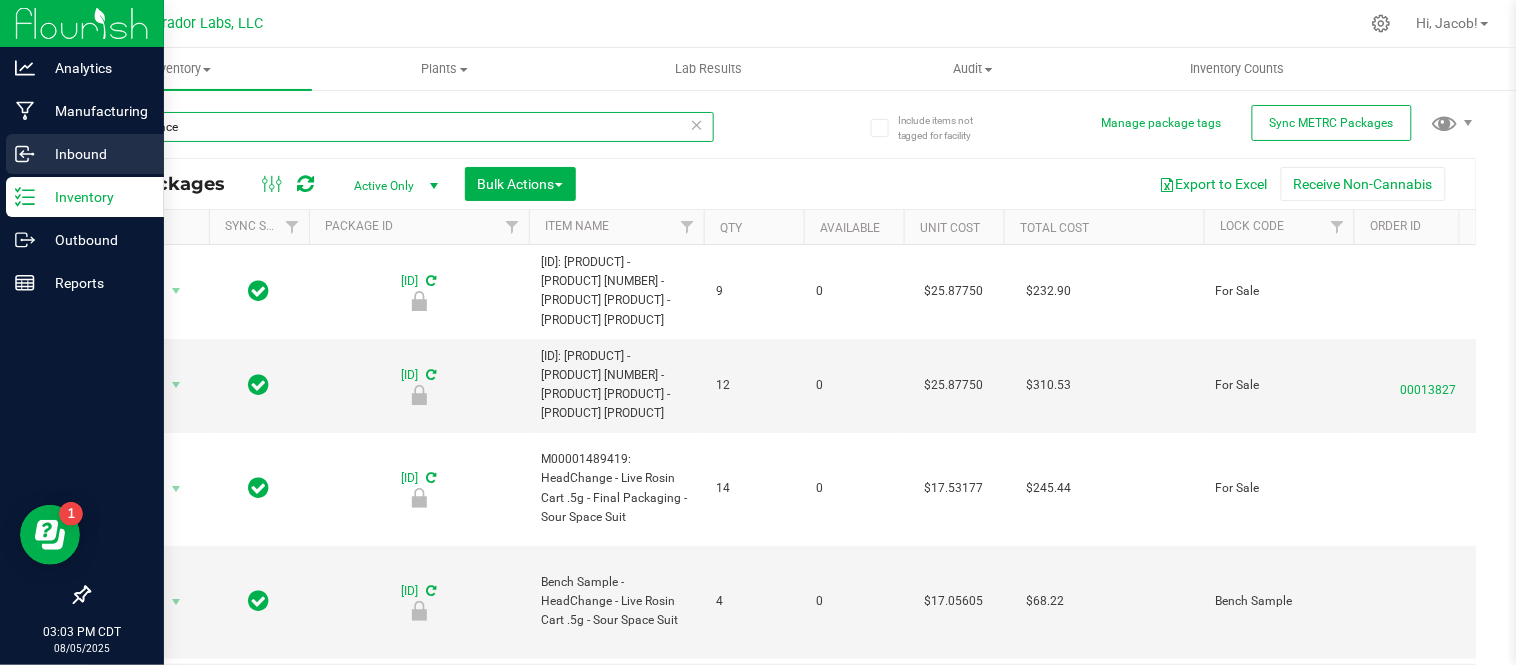 drag, startPoint x: 224, startPoint y: 126, endPoint x: 27, endPoint y: 135, distance: 197.20547 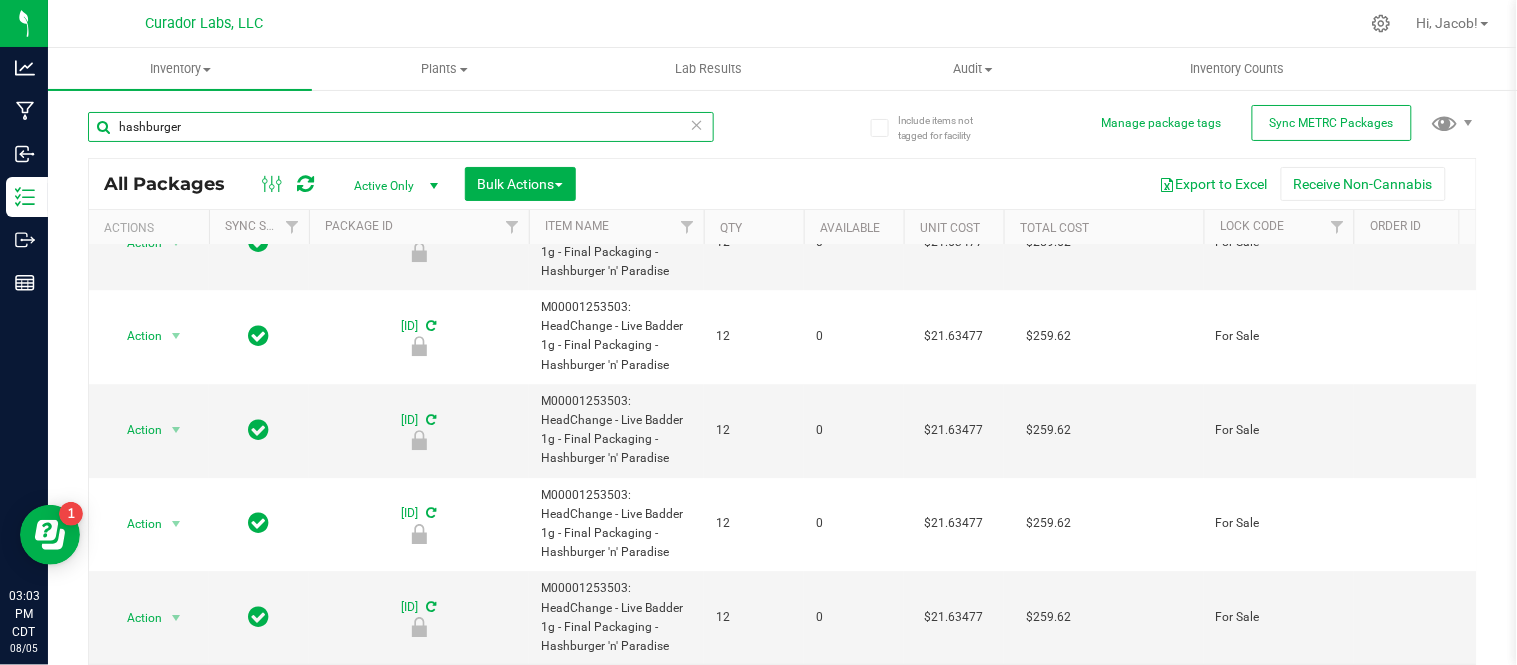 scroll, scrollTop: 1685, scrollLeft: 0, axis: vertical 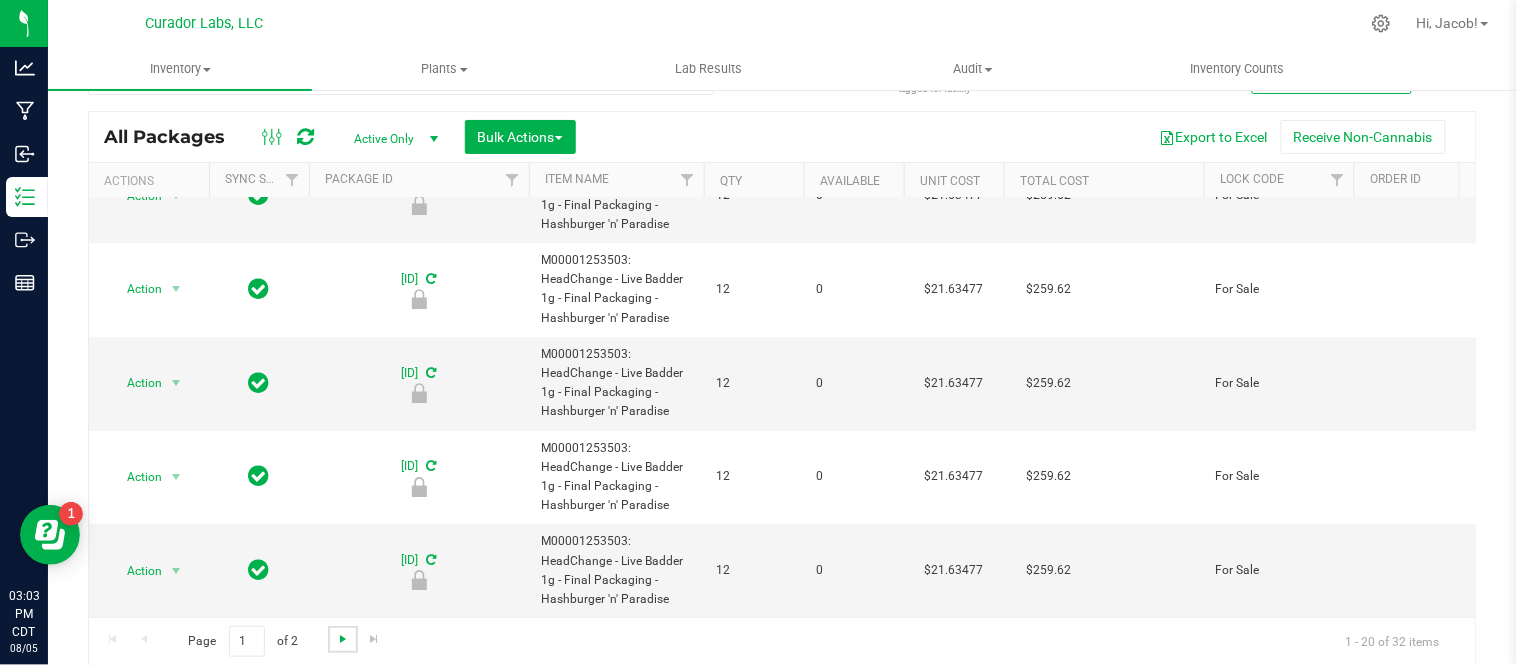click at bounding box center [343, 639] 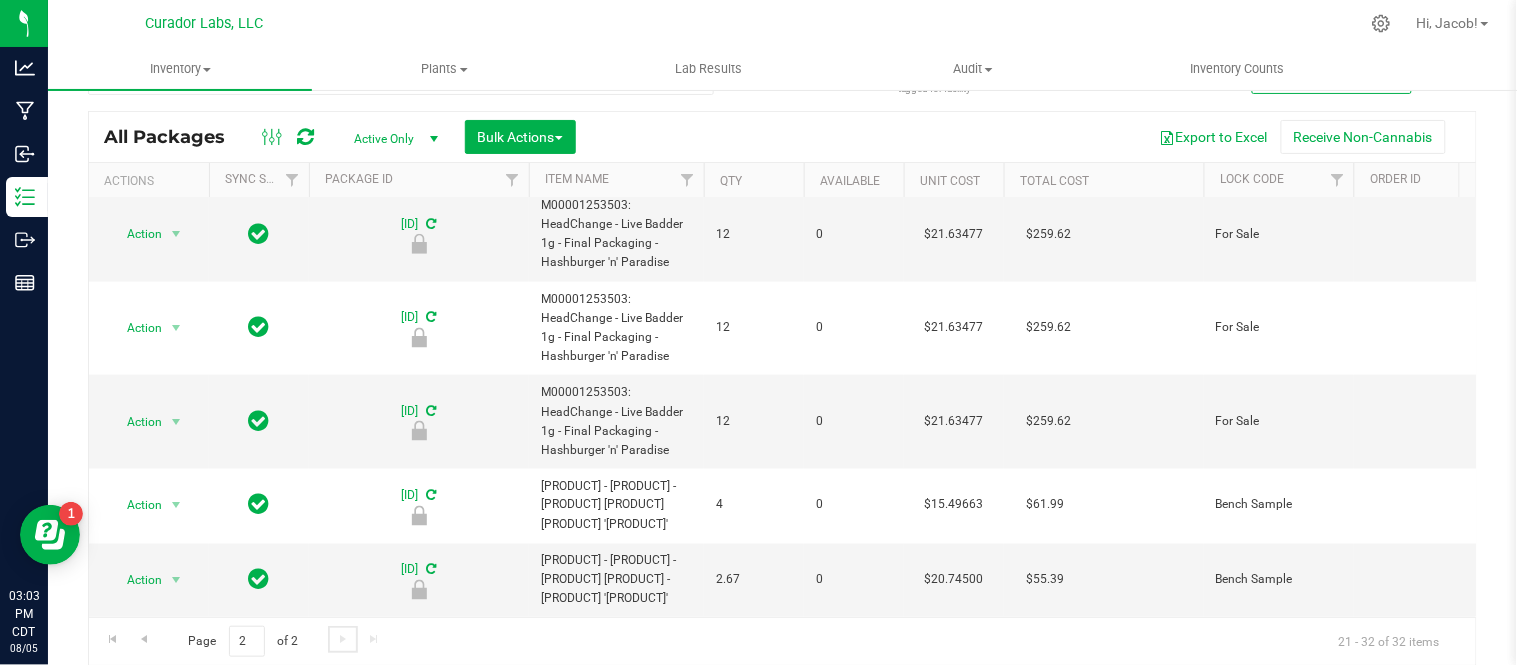 scroll, scrollTop: 676, scrollLeft: 0, axis: vertical 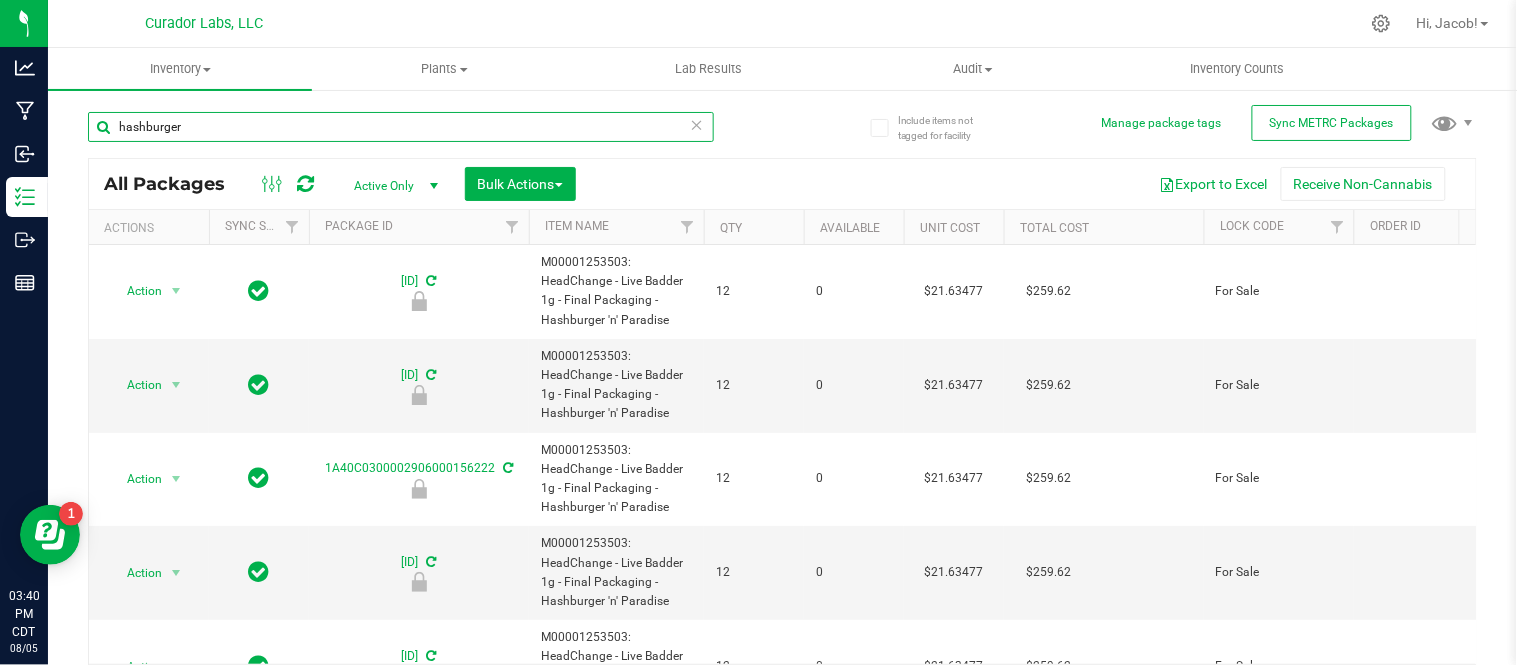 click on "hashburger" at bounding box center [401, 127] 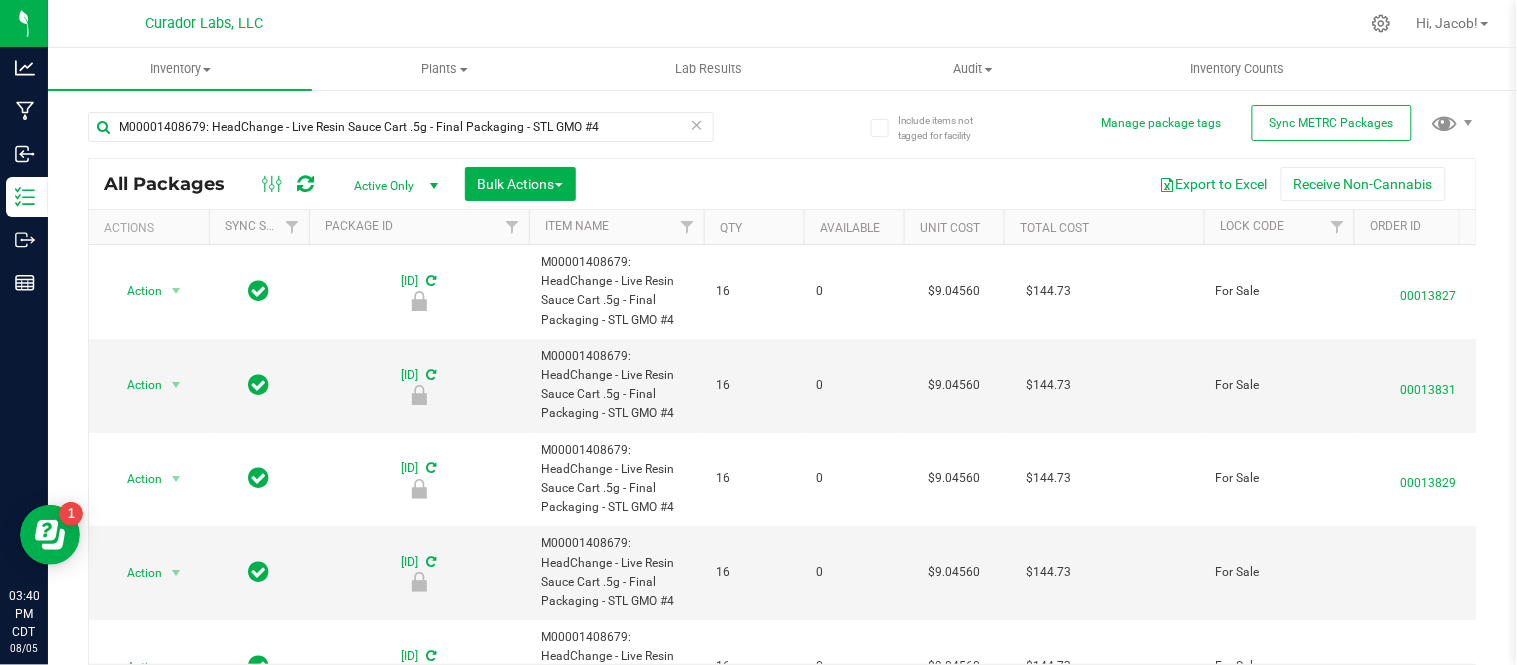 click on "Qty" at bounding box center [754, 227] 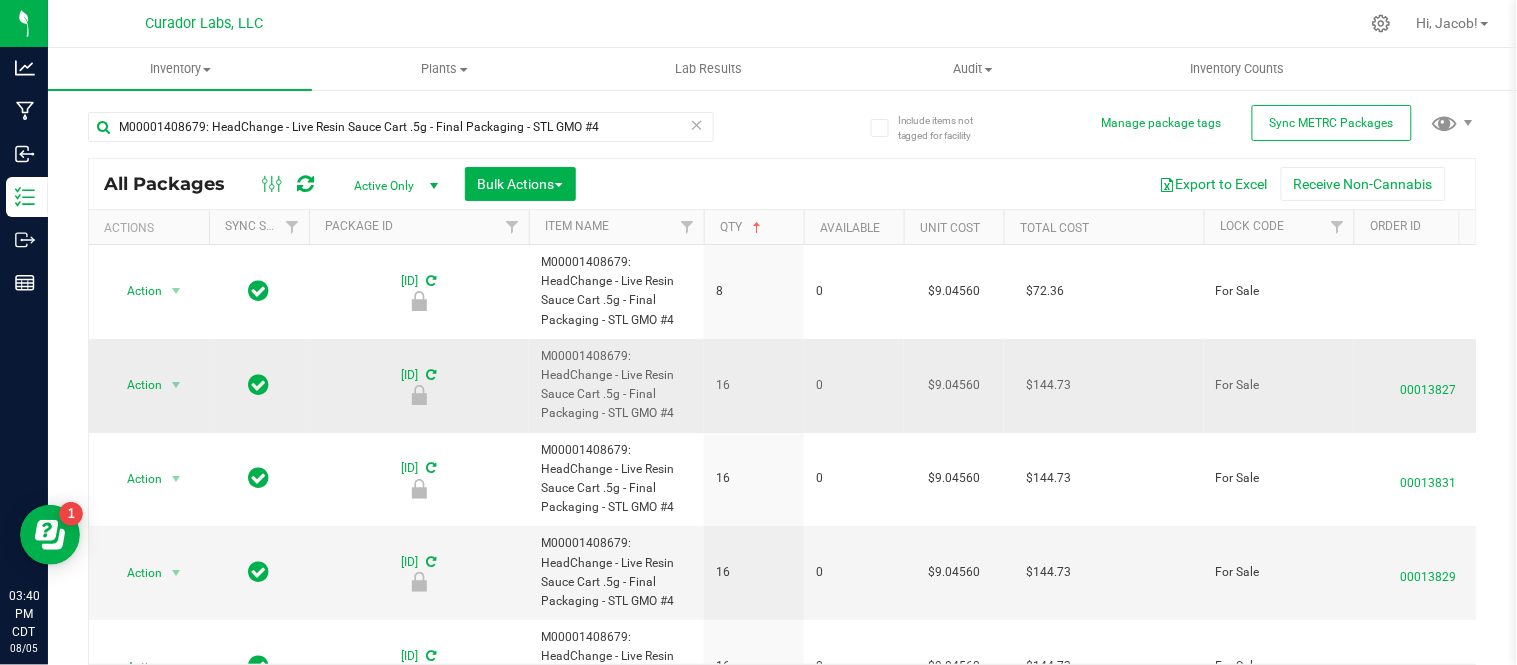 scroll, scrollTop: 0, scrollLeft: 38, axis: horizontal 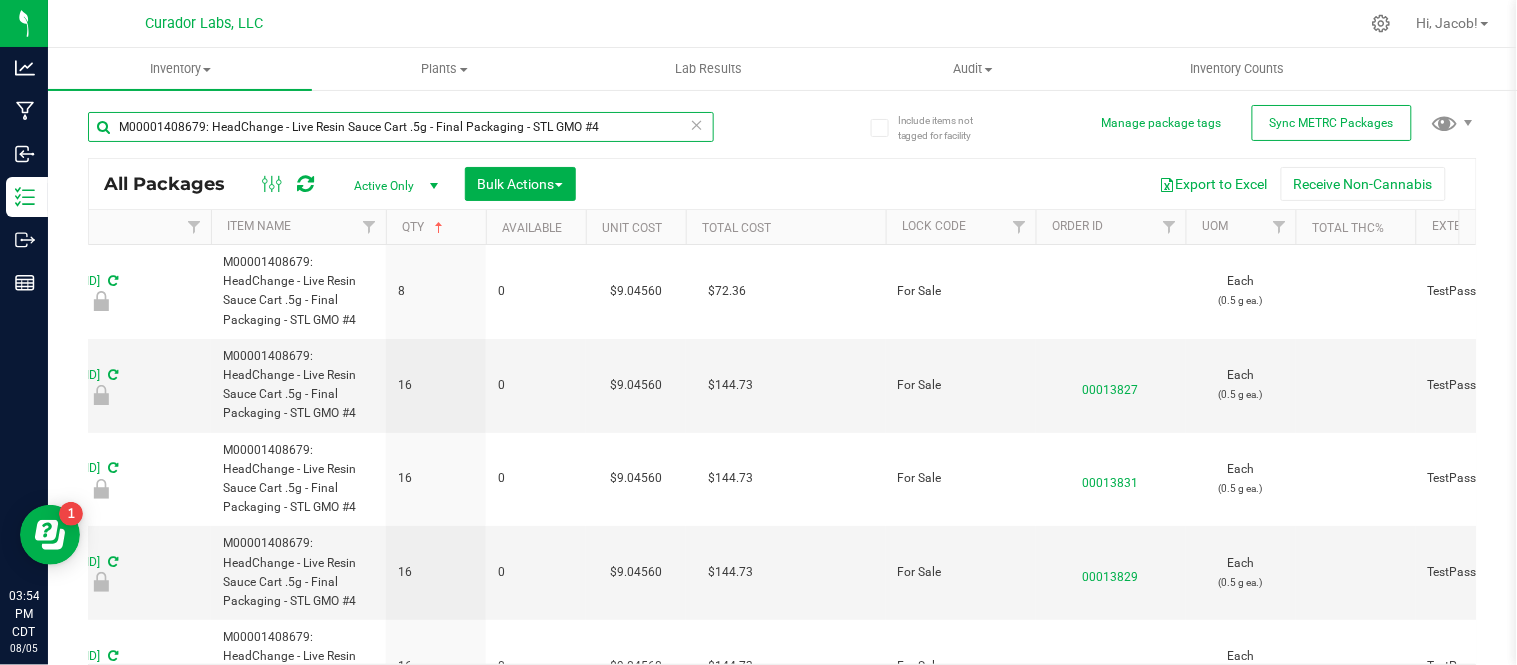 click on "M00001408679: HeadChange - Live Resin Sauce Cart .5g - Final Packaging - STL GMO #4" at bounding box center [401, 127] 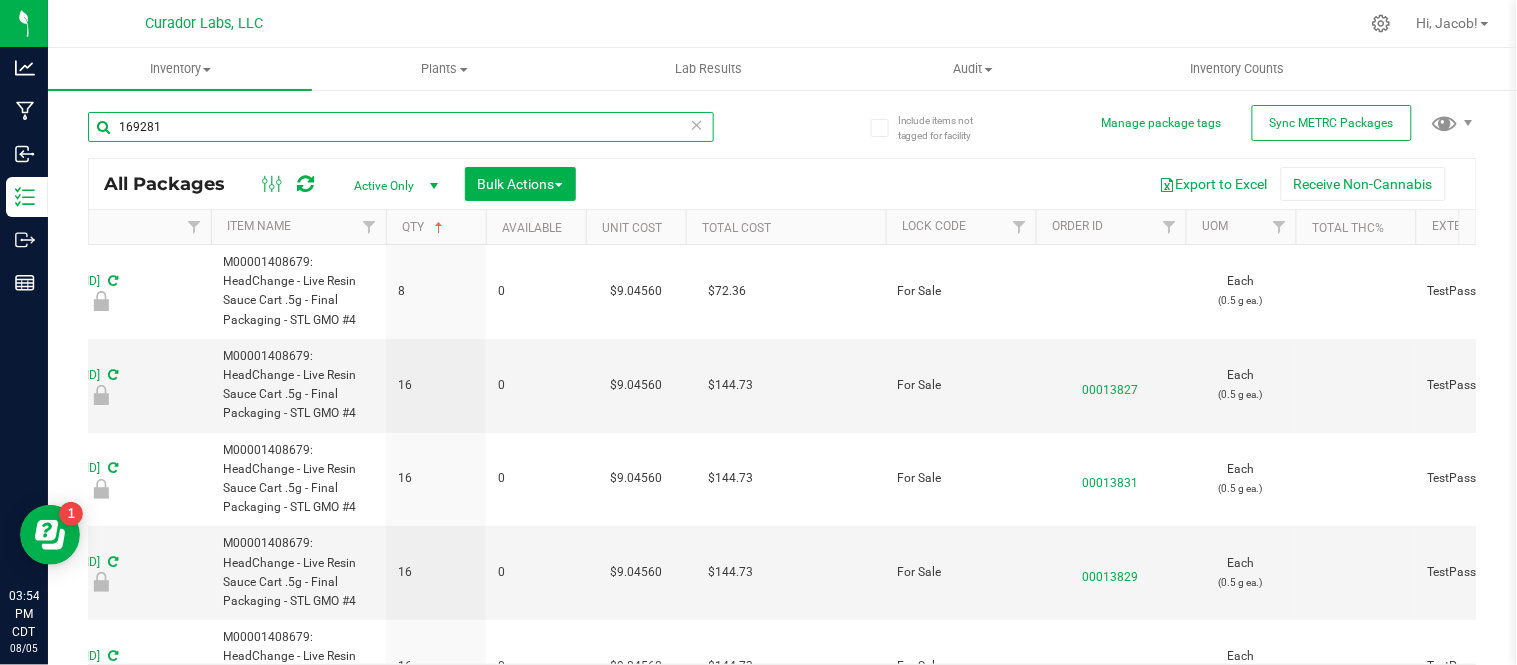 type on "169281" 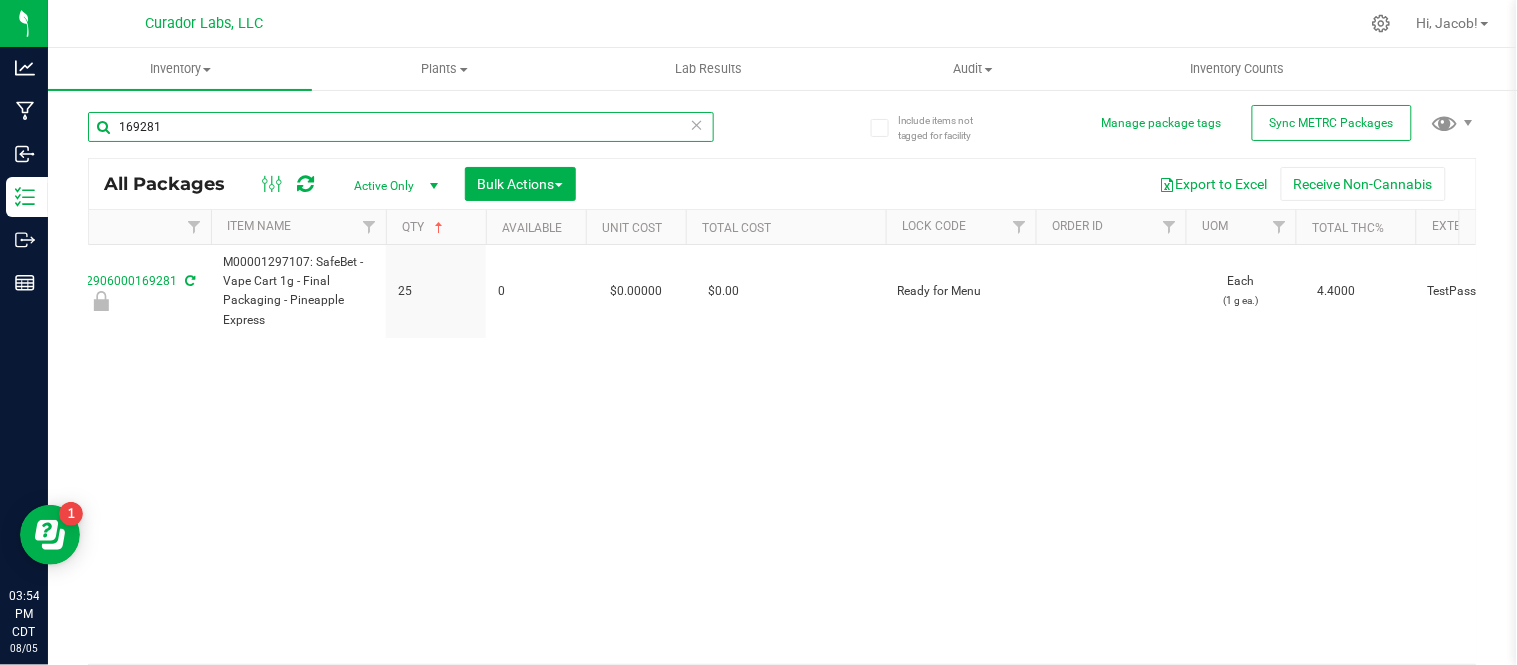 scroll, scrollTop: 0, scrollLeft: 0, axis: both 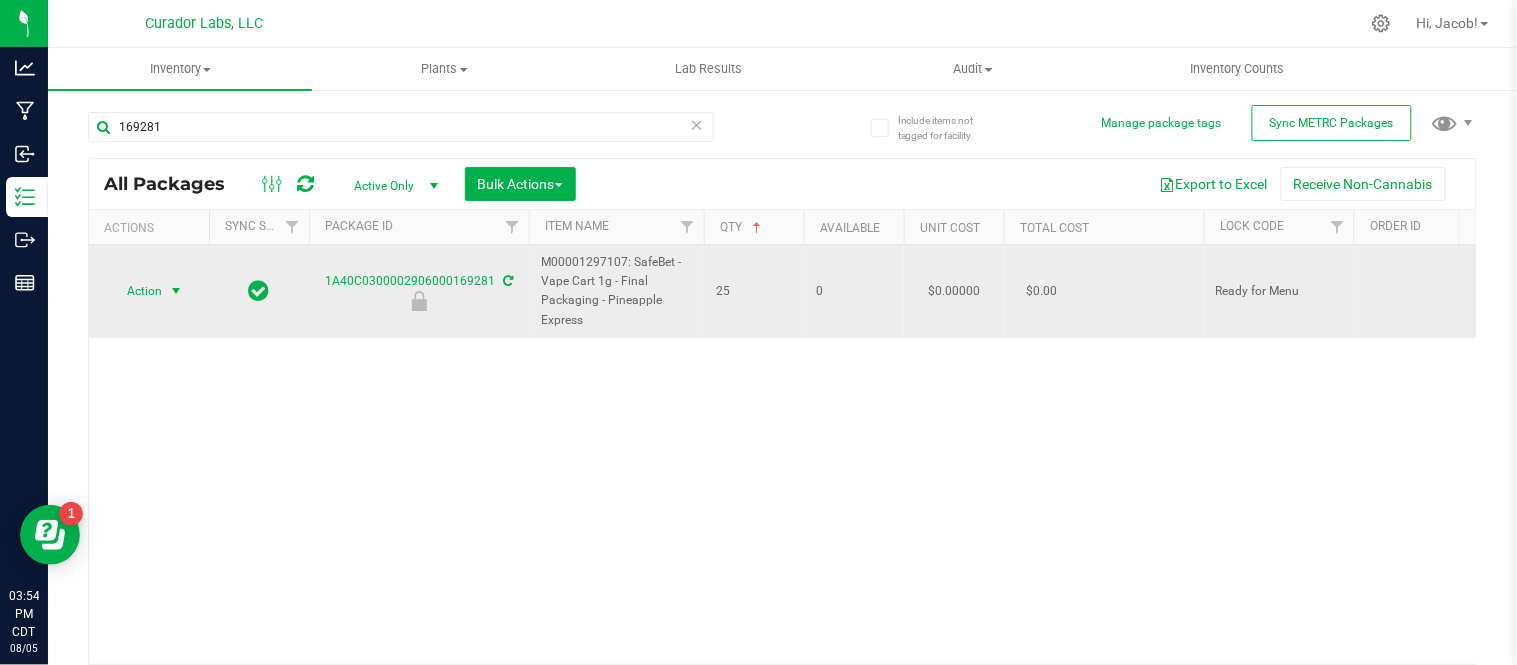 click on "Action" at bounding box center [136, 291] 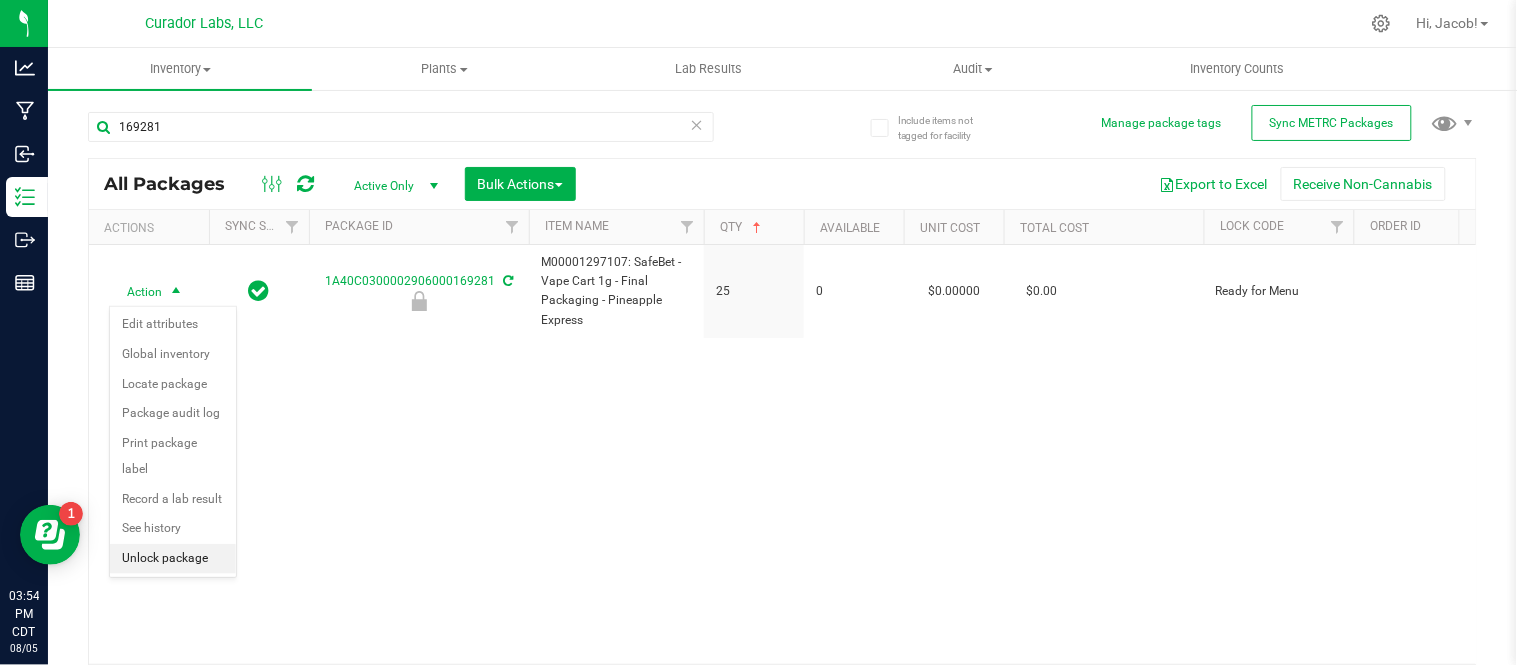 click on "Unlock package" at bounding box center (173, 559) 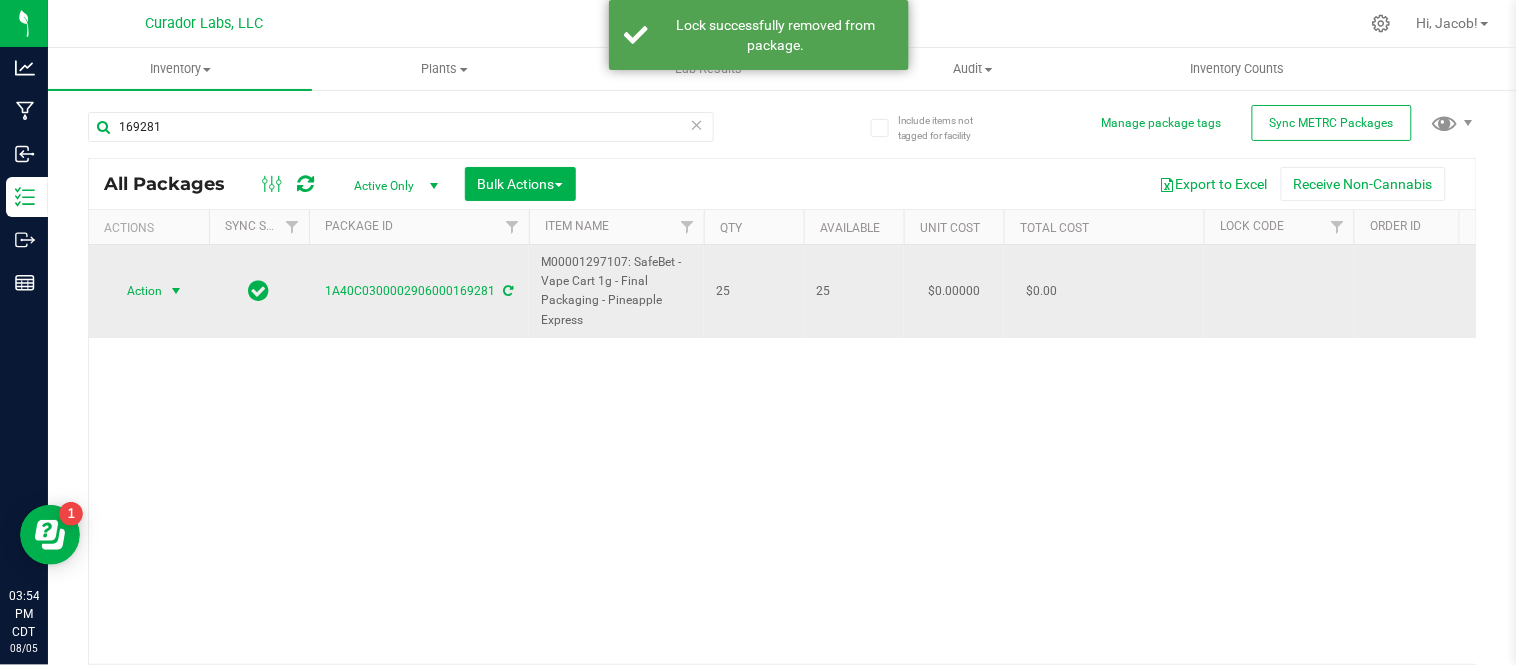 click at bounding box center (176, 291) 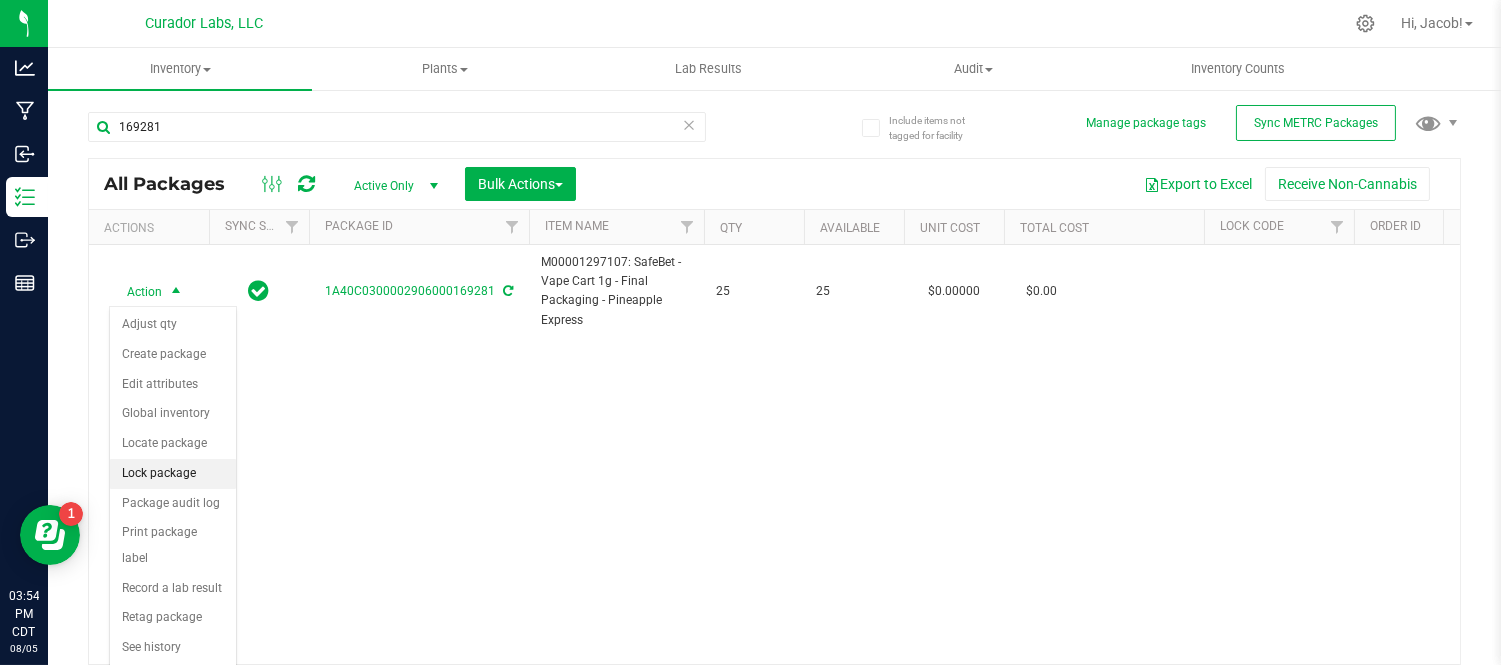 click on "Lock package" at bounding box center [173, 474] 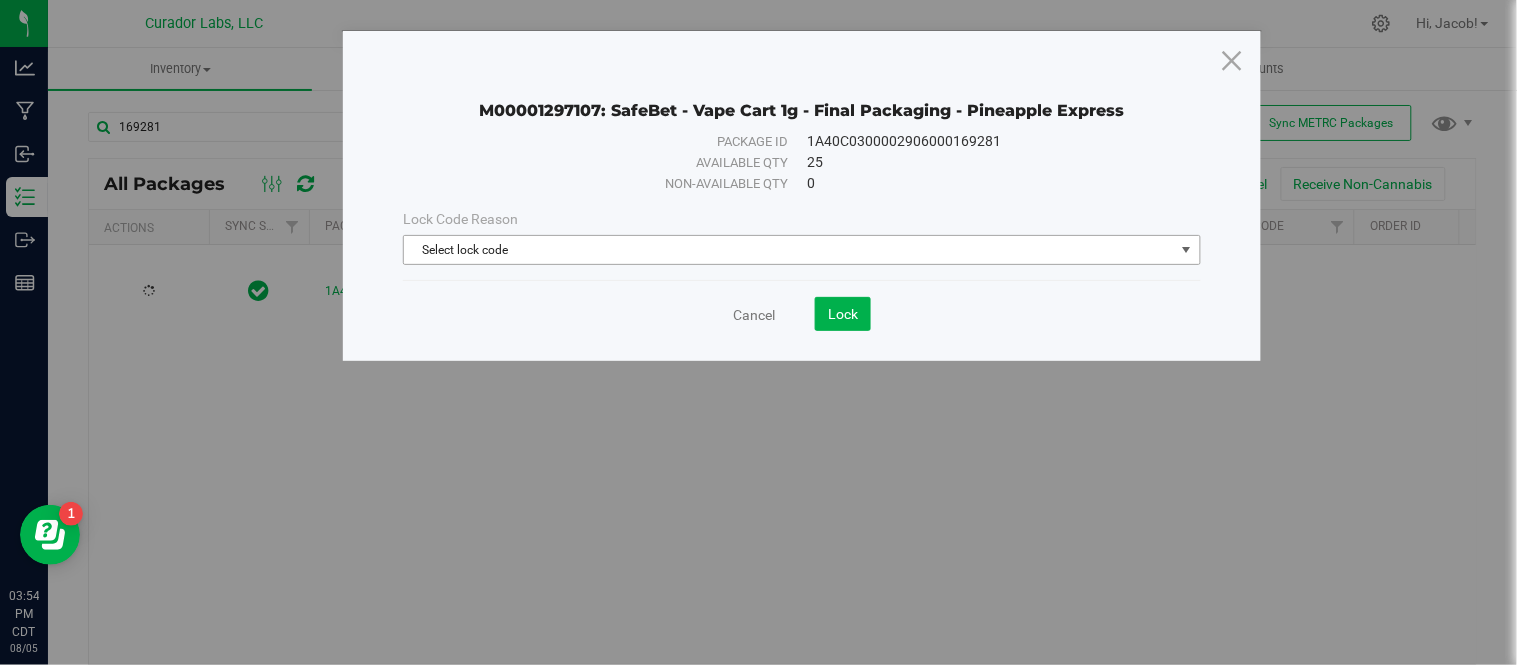 click on "Select lock code" at bounding box center [789, 250] 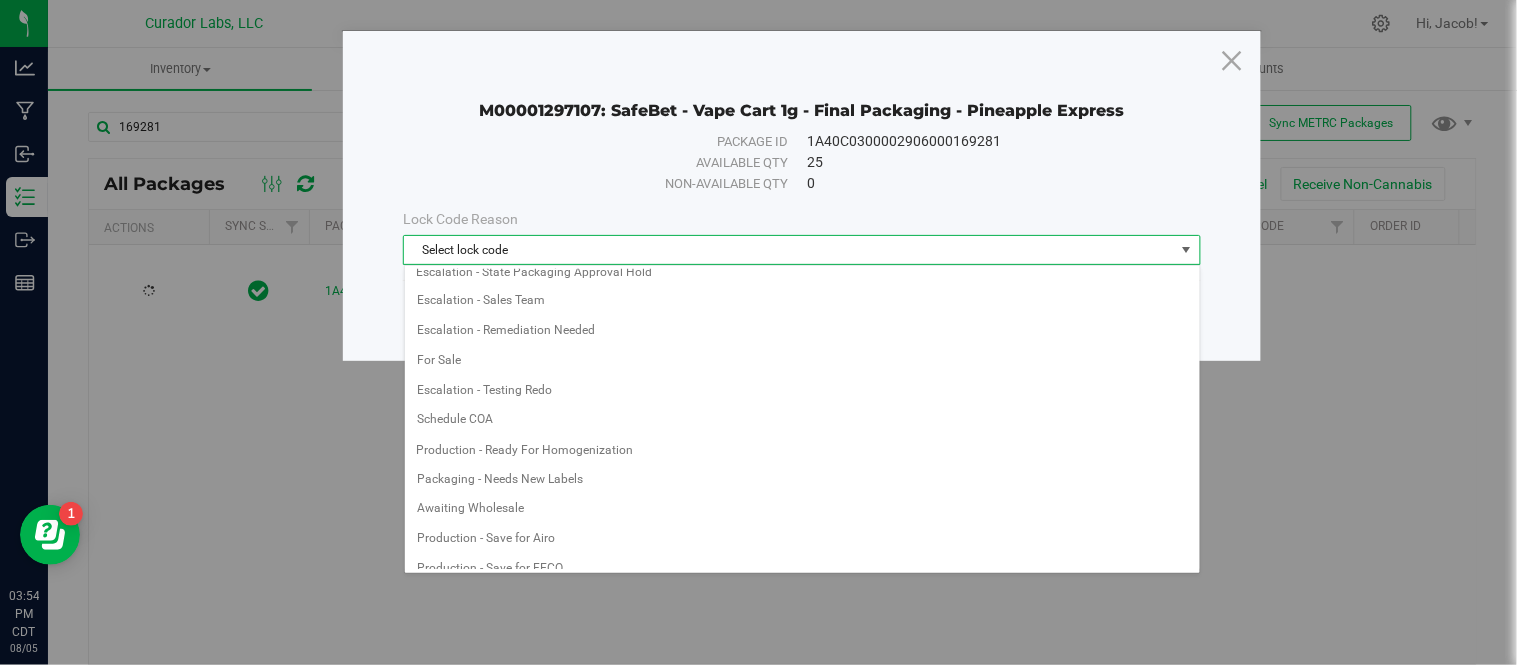 scroll, scrollTop: 1086, scrollLeft: 0, axis: vertical 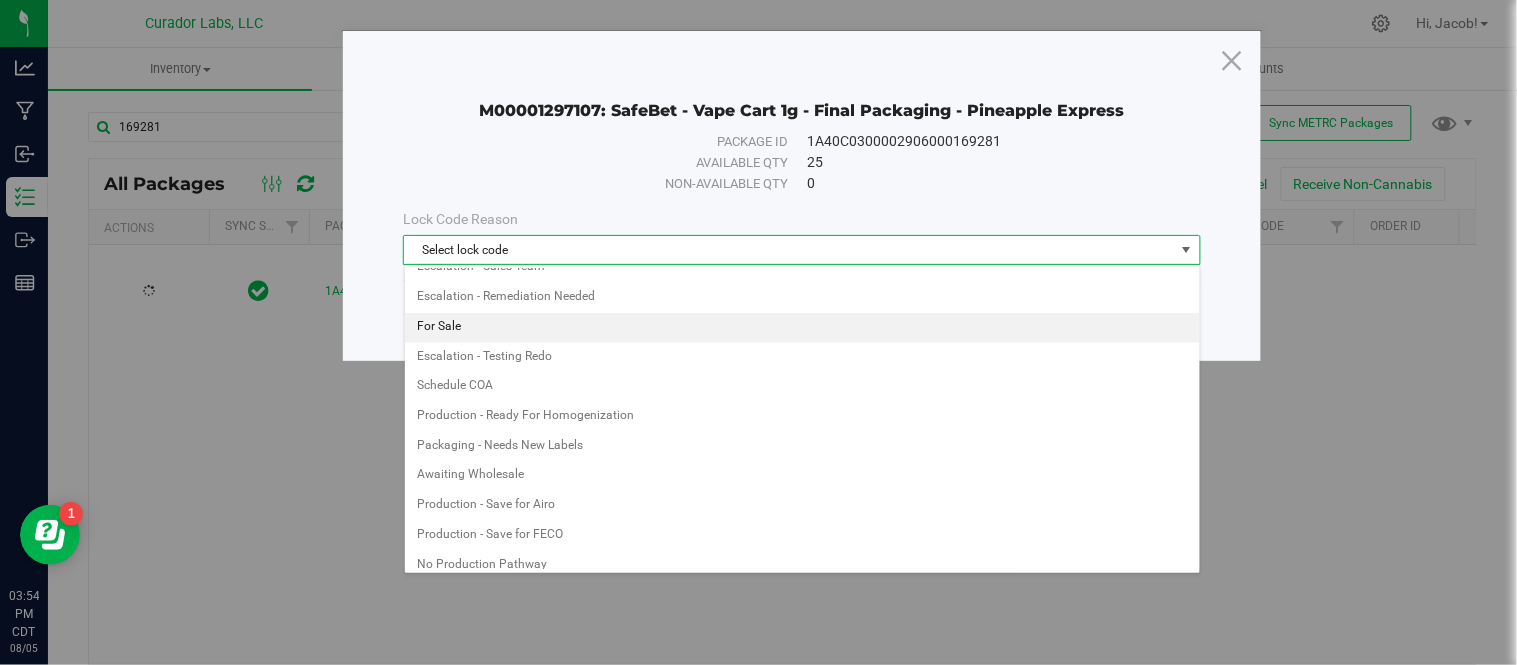 click on "For Sale" at bounding box center (802, 328) 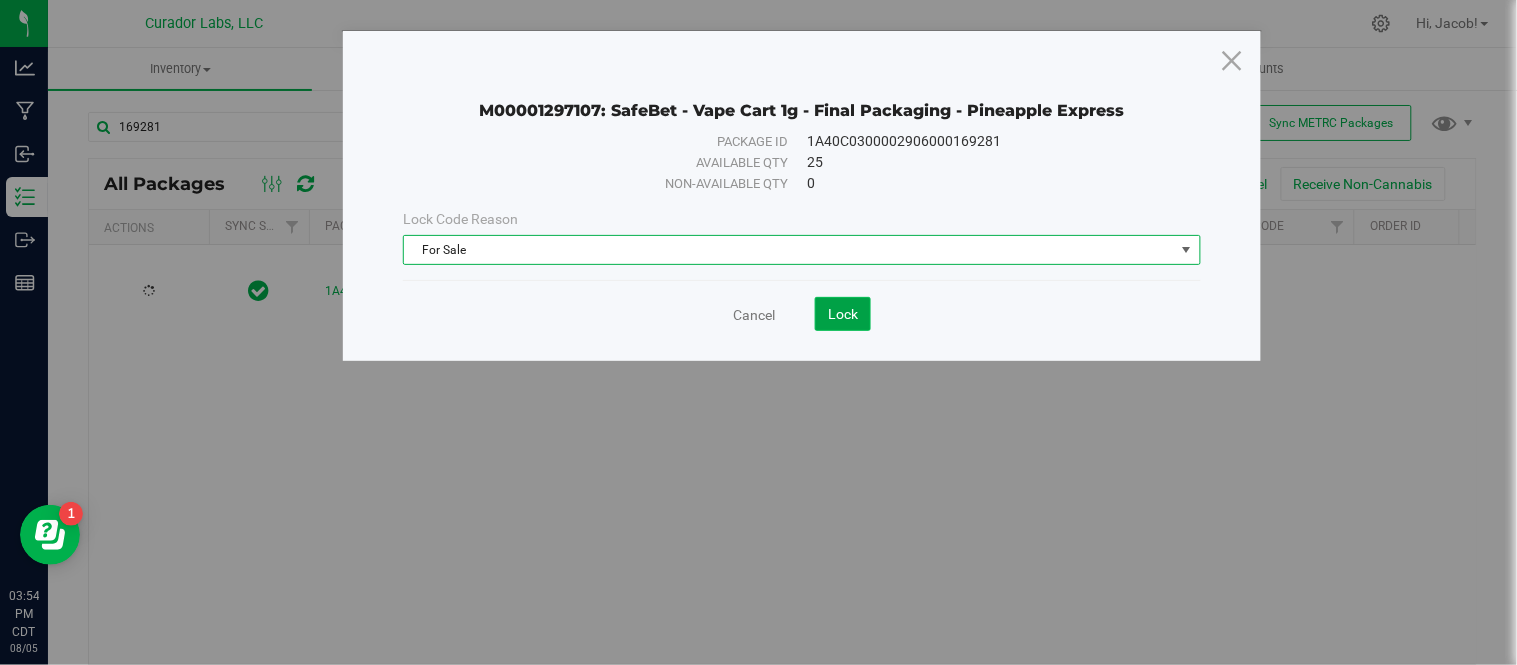 click on "Lock" 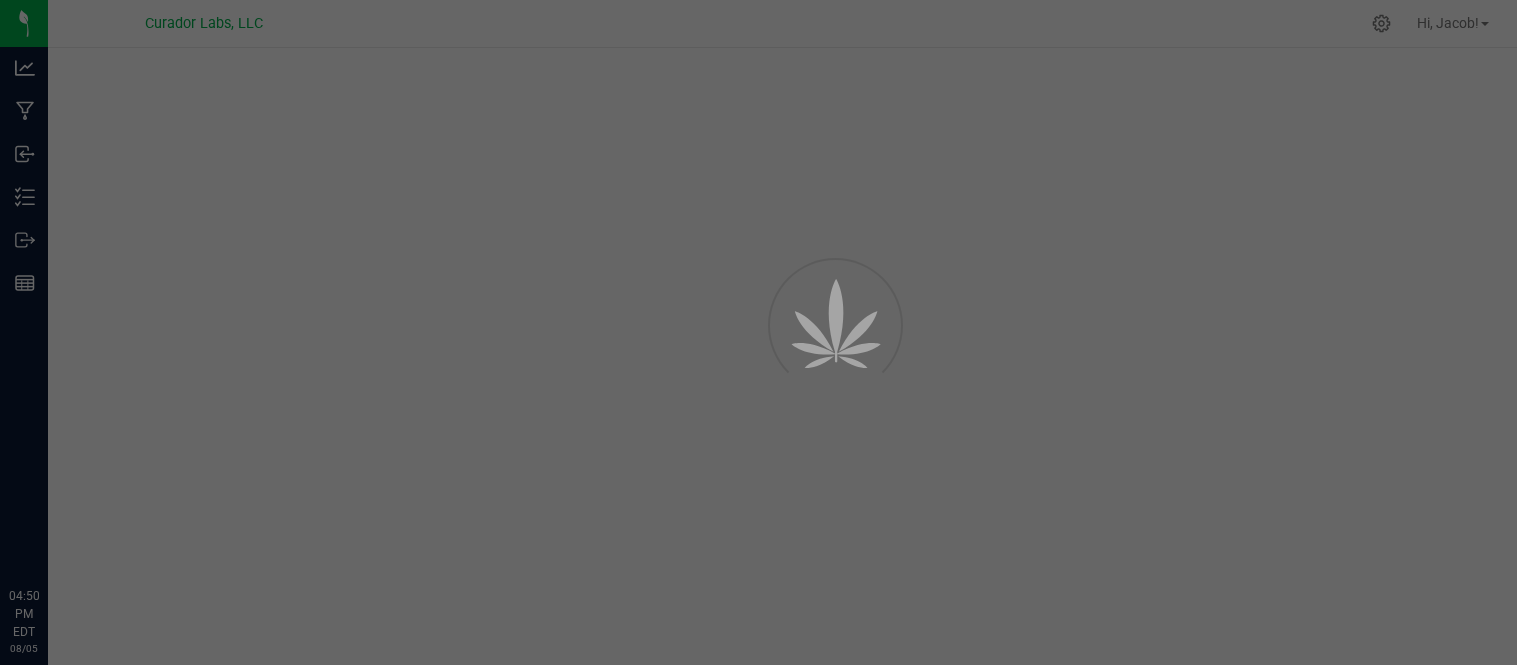 scroll, scrollTop: 0, scrollLeft: 0, axis: both 